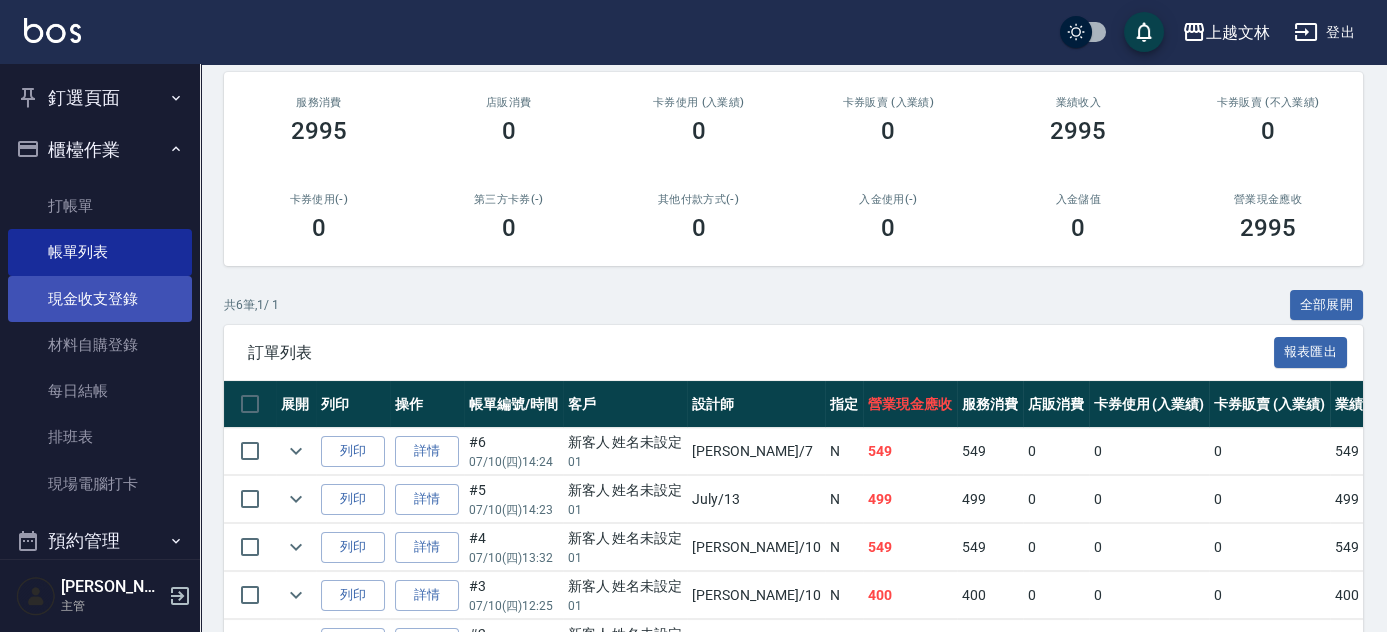 scroll, scrollTop: 237, scrollLeft: 0, axis: vertical 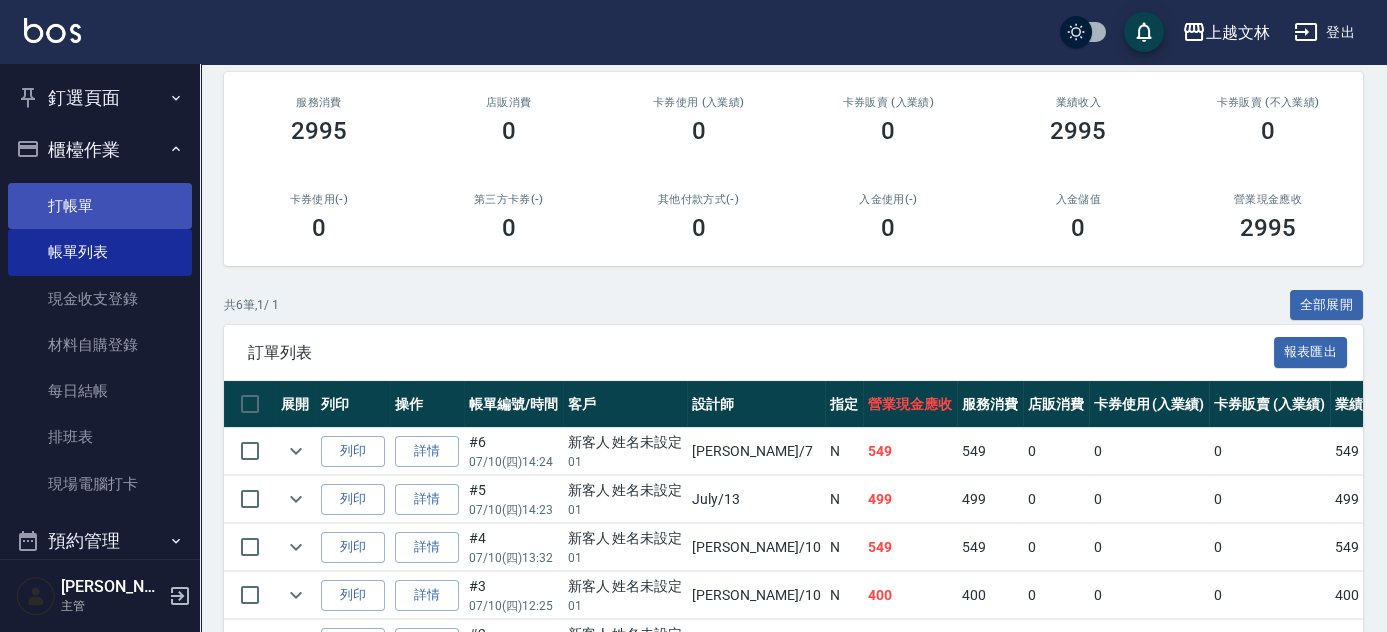 click on "打帳單" at bounding box center (100, 206) 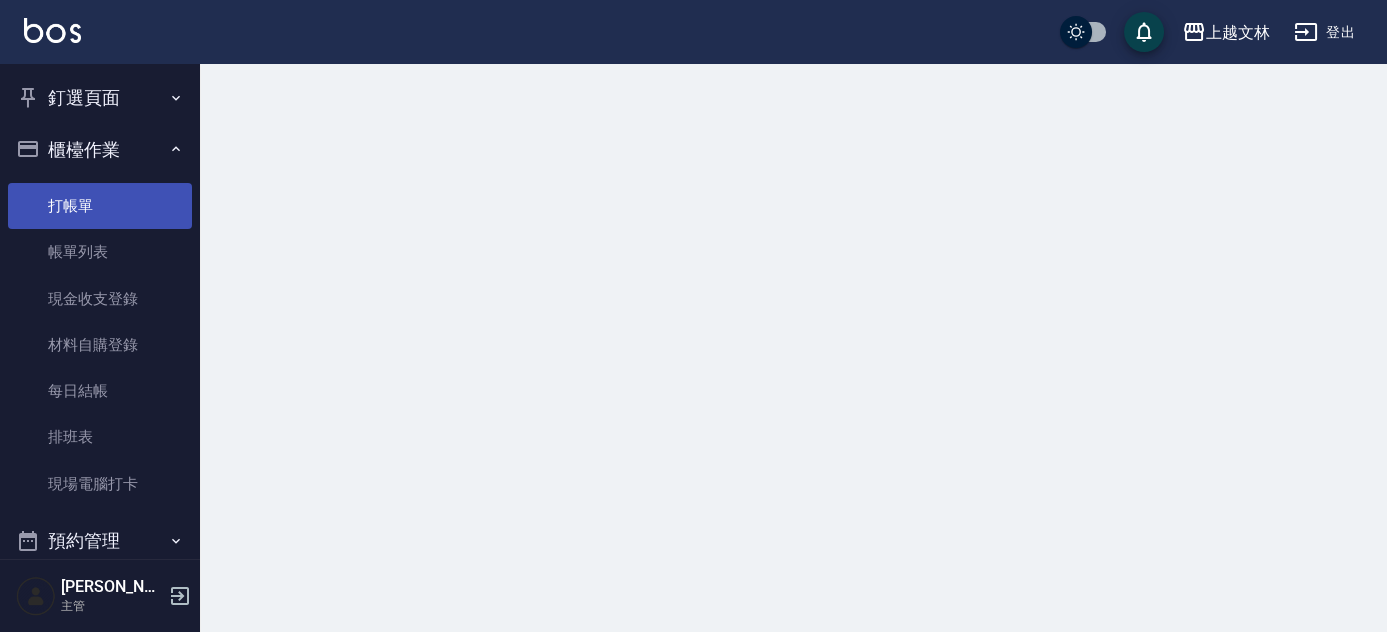 scroll, scrollTop: 0, scrollLeft: 0, axis: both 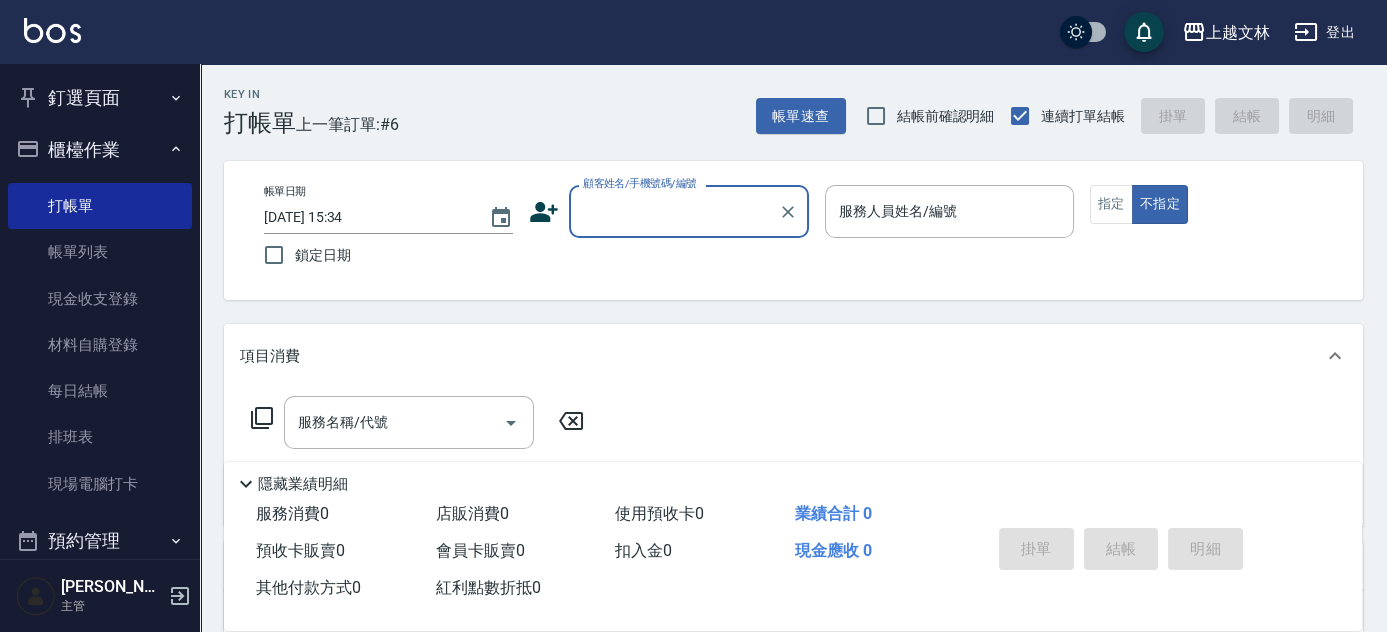 click on "帳單日期 [DATE] 15:34 鎖定日期 顧客姓名/手機號碼/編號 顧客姓名/手機號碼/編號 服務人員姓名/編號 服務人員姓名/編號 指定 不指定" at bounding box center (793, 230) 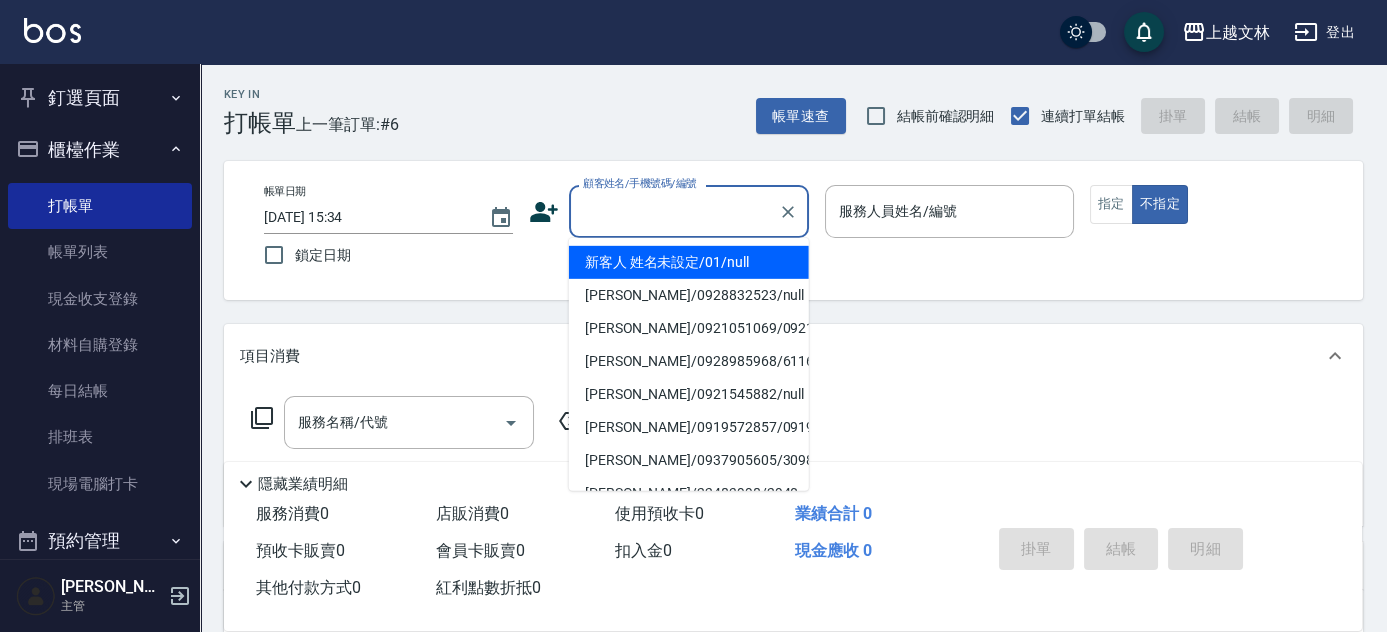 click on "顧客姓名/手機號碼/編號" at bounding box center [674, 211] 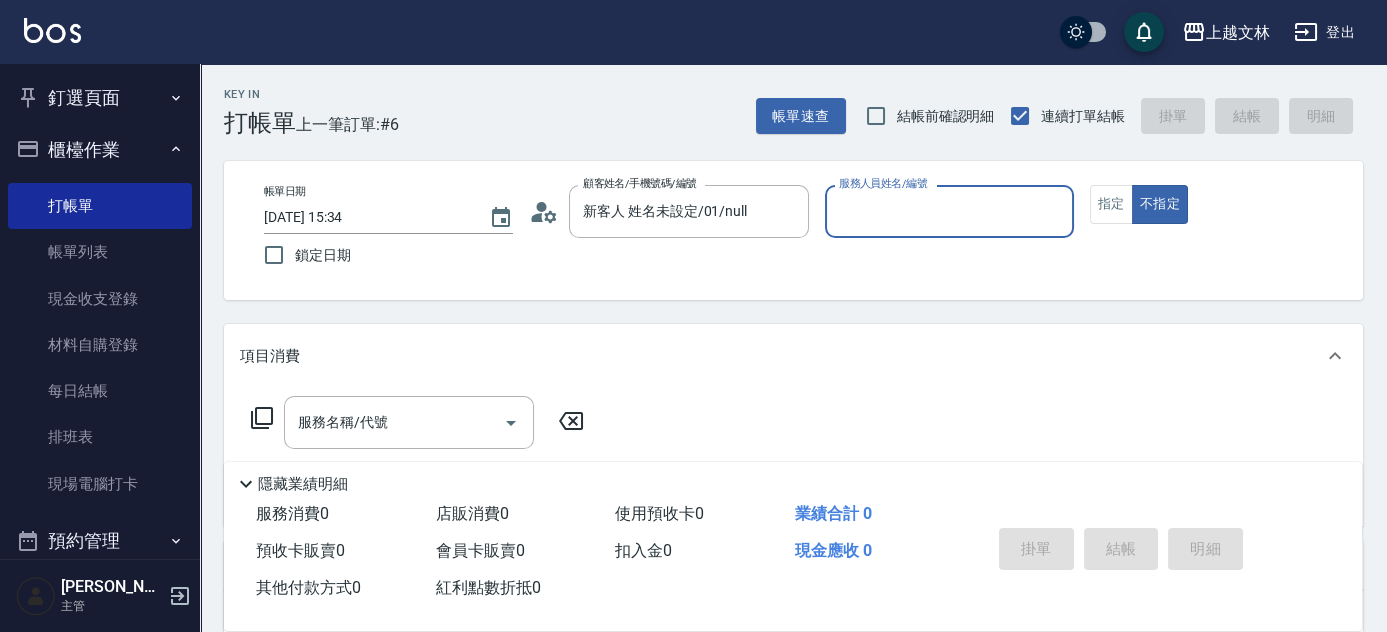 click on "服務人員姓名/編號" at bounding box center [949, 211] 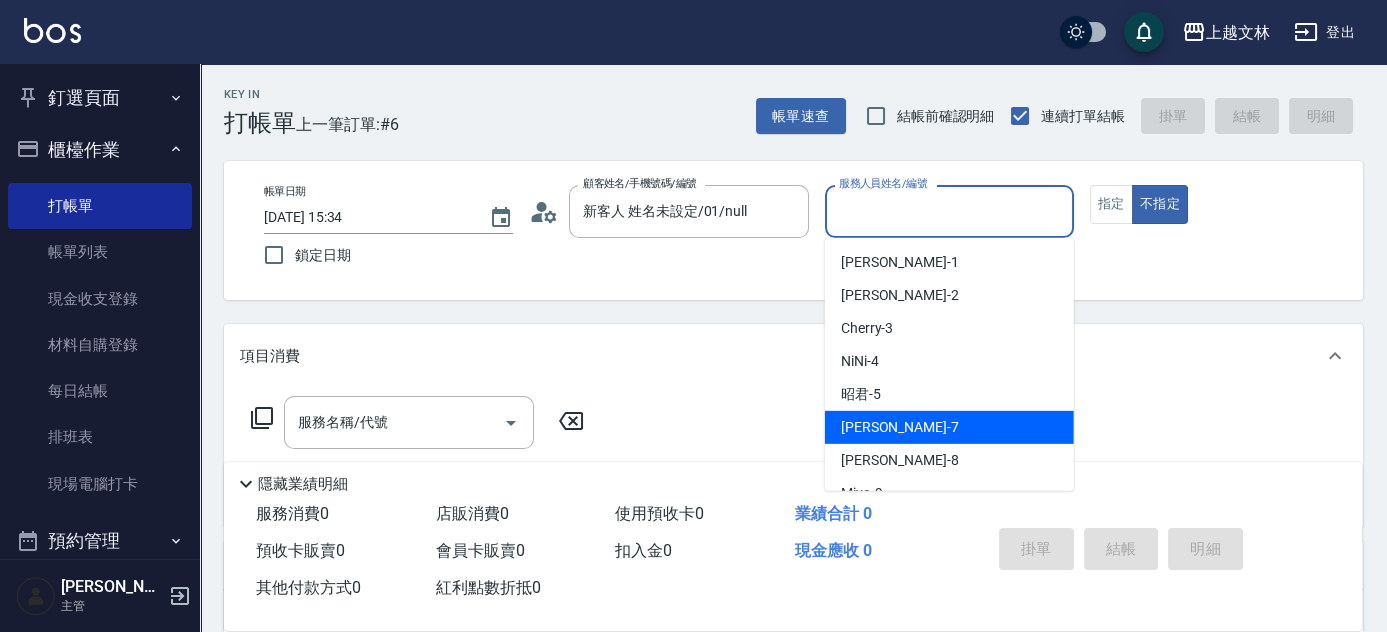 click on "Tiffany -7" at bounding box center [900, 427] 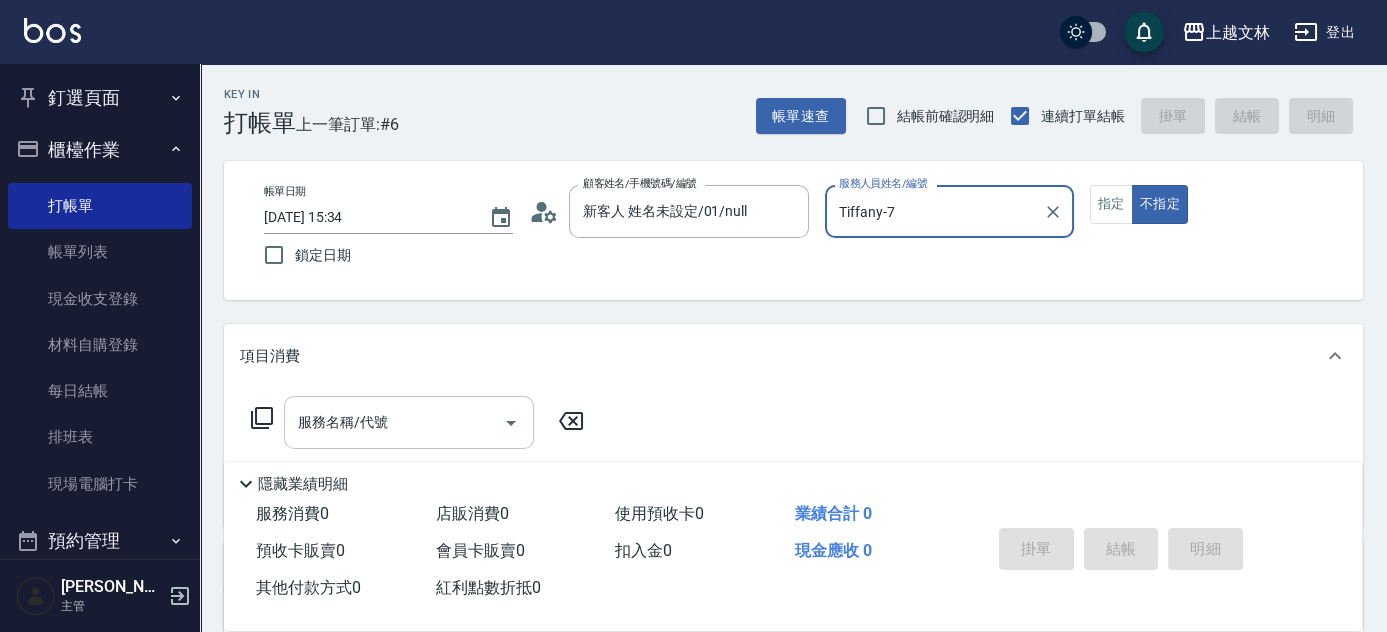 click on "服務名稱/代號" at bounding box center (394, 422) 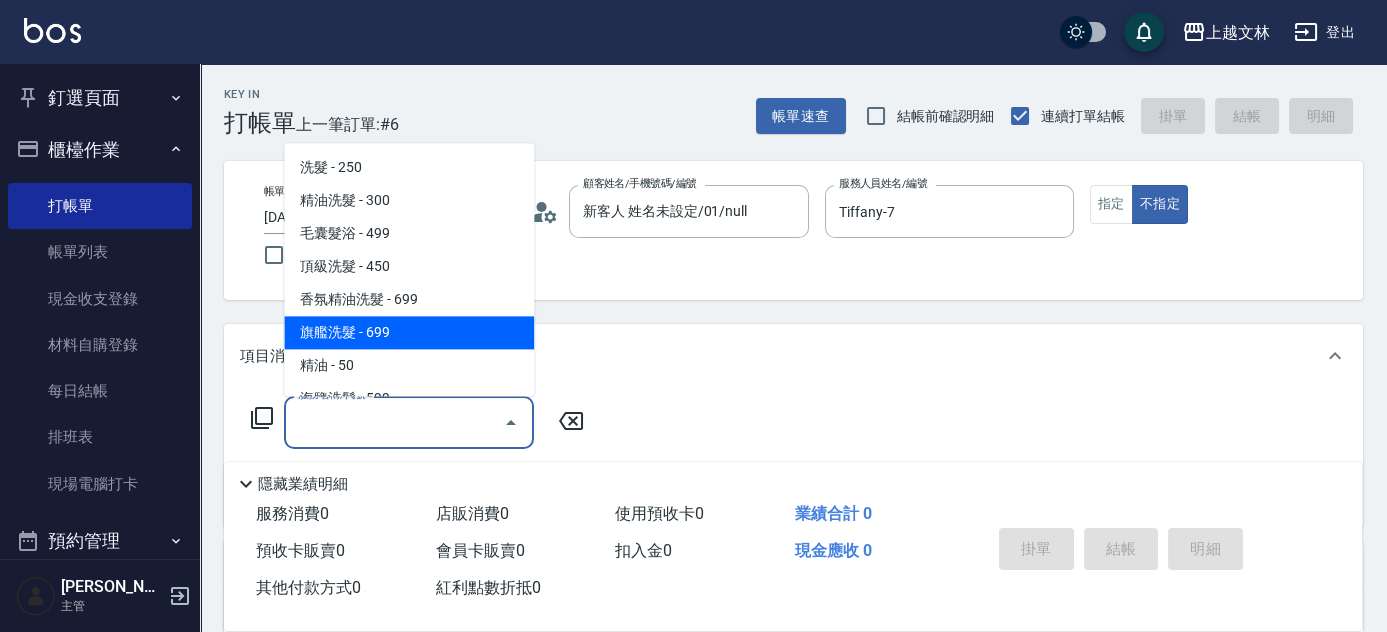 scroll, scrollTop: 221, scrollLeft: 0, axis: vertical 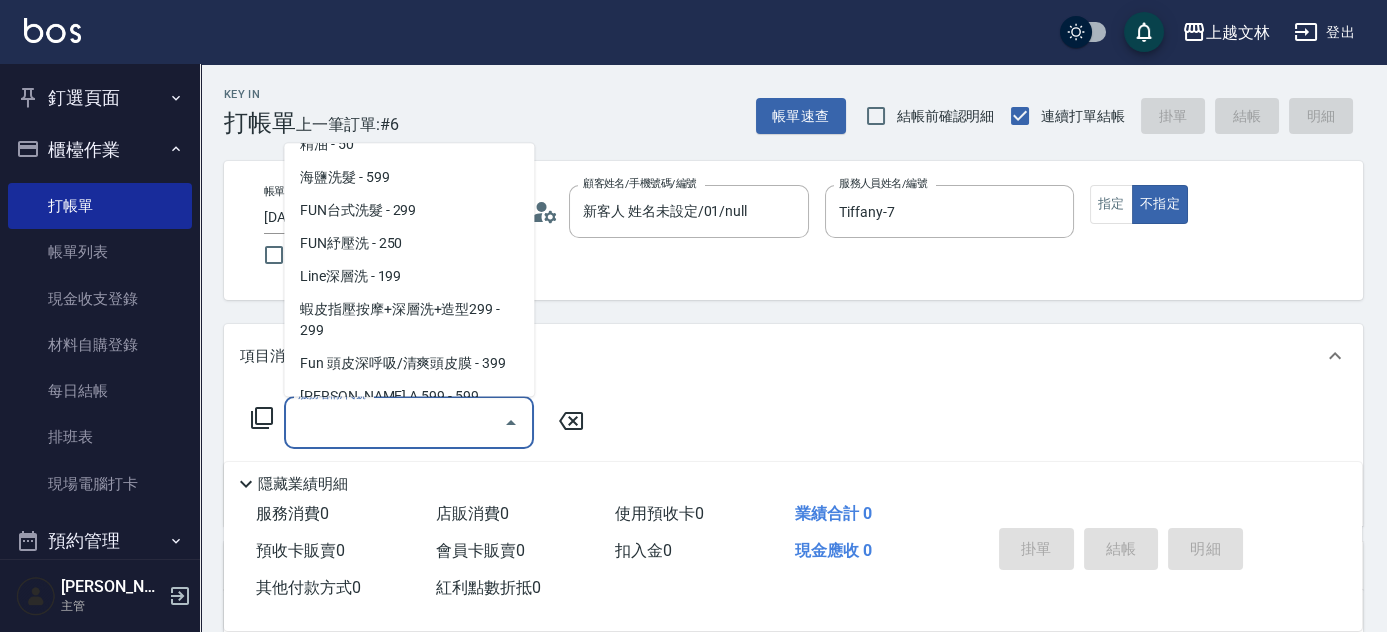 click on "項目消費" at bounding box center (781, 356) 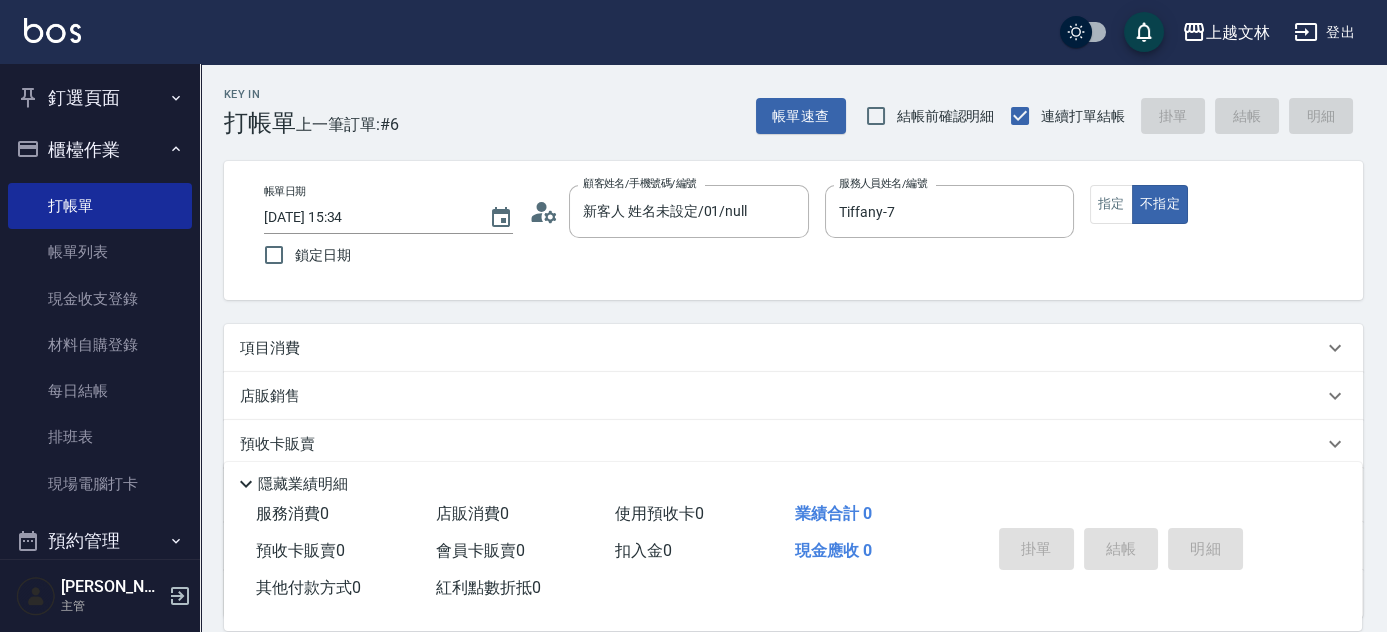 click 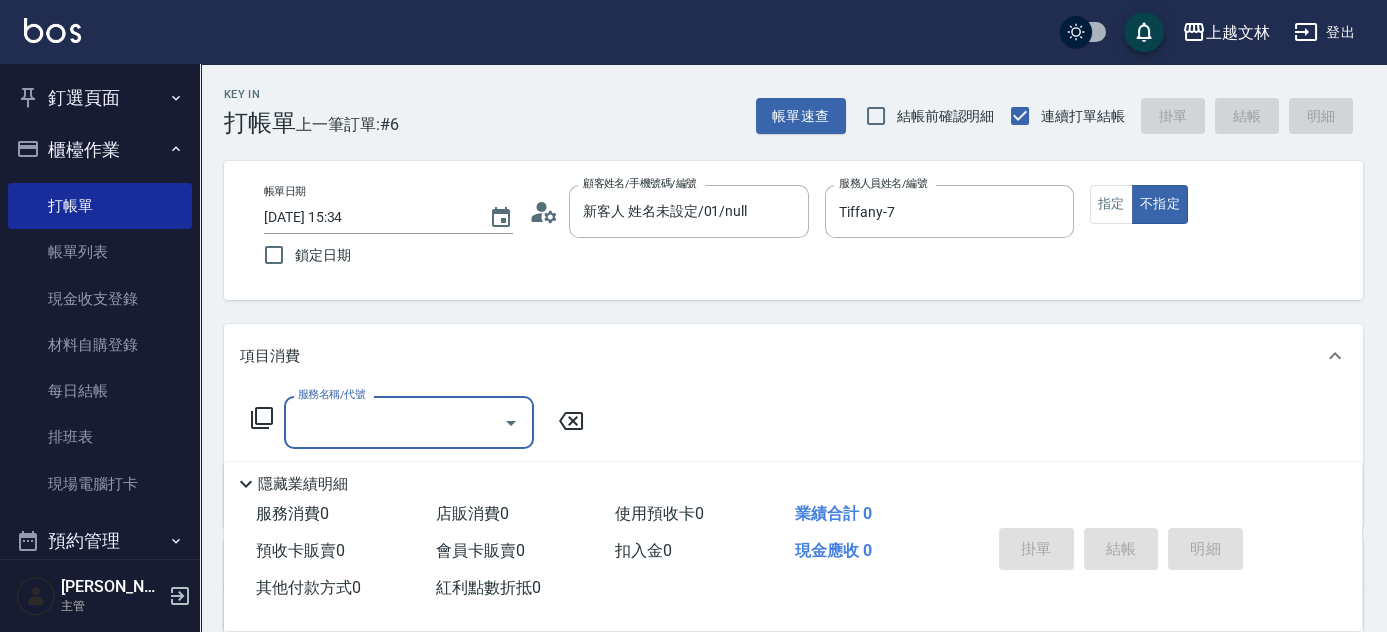 scroll, scrollTop: 0, scrollLeft: 0, axis: both 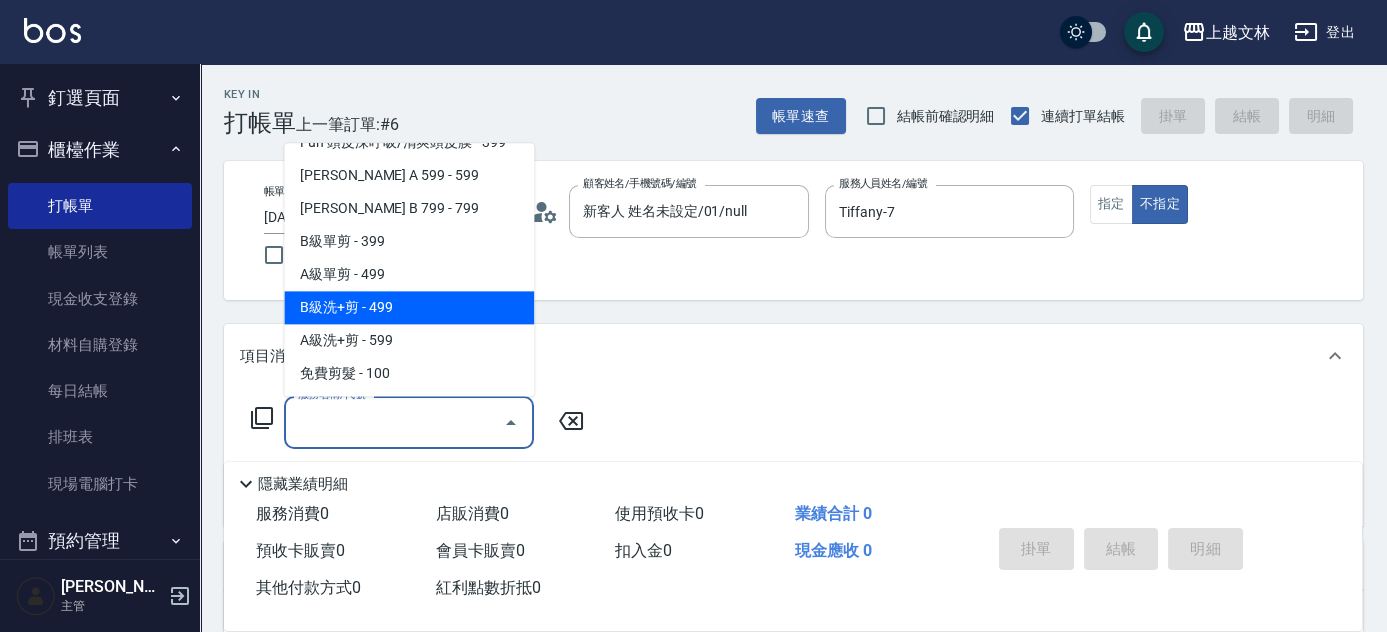 click on "B級洗+剪 - 499" at bounding box center [409, 308] 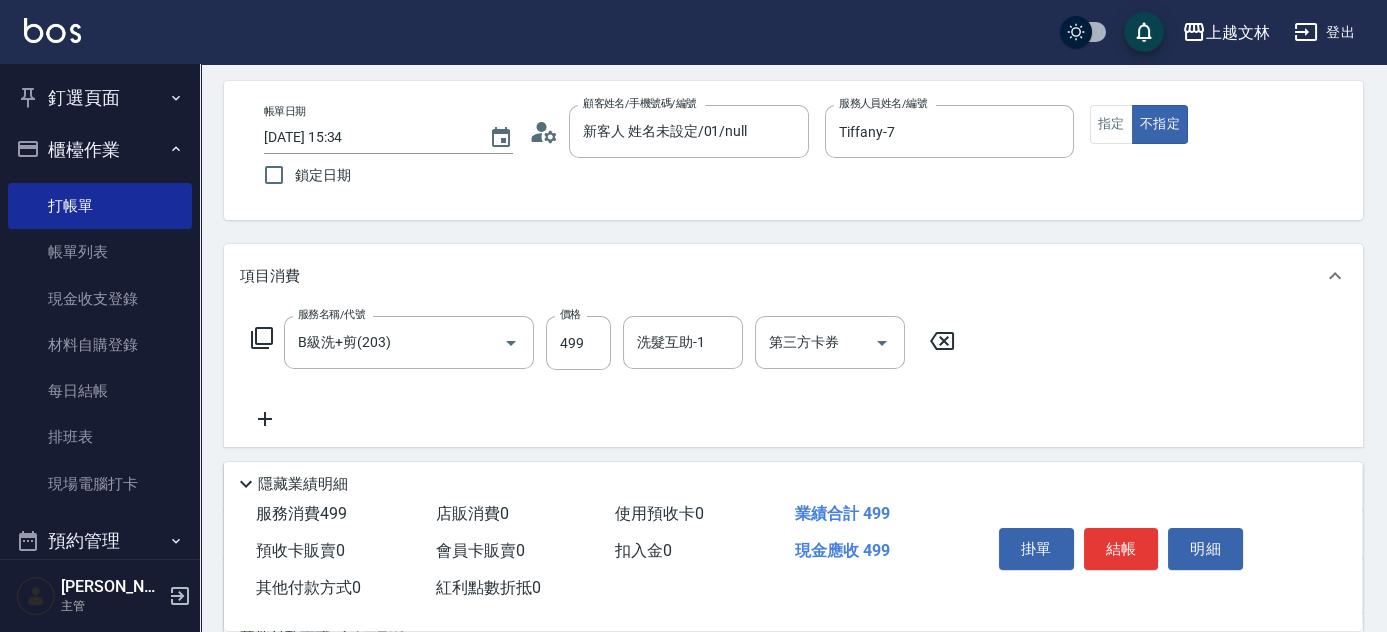 scroll, scrollTop: 119, scrollLeft: 0, axis: vertical 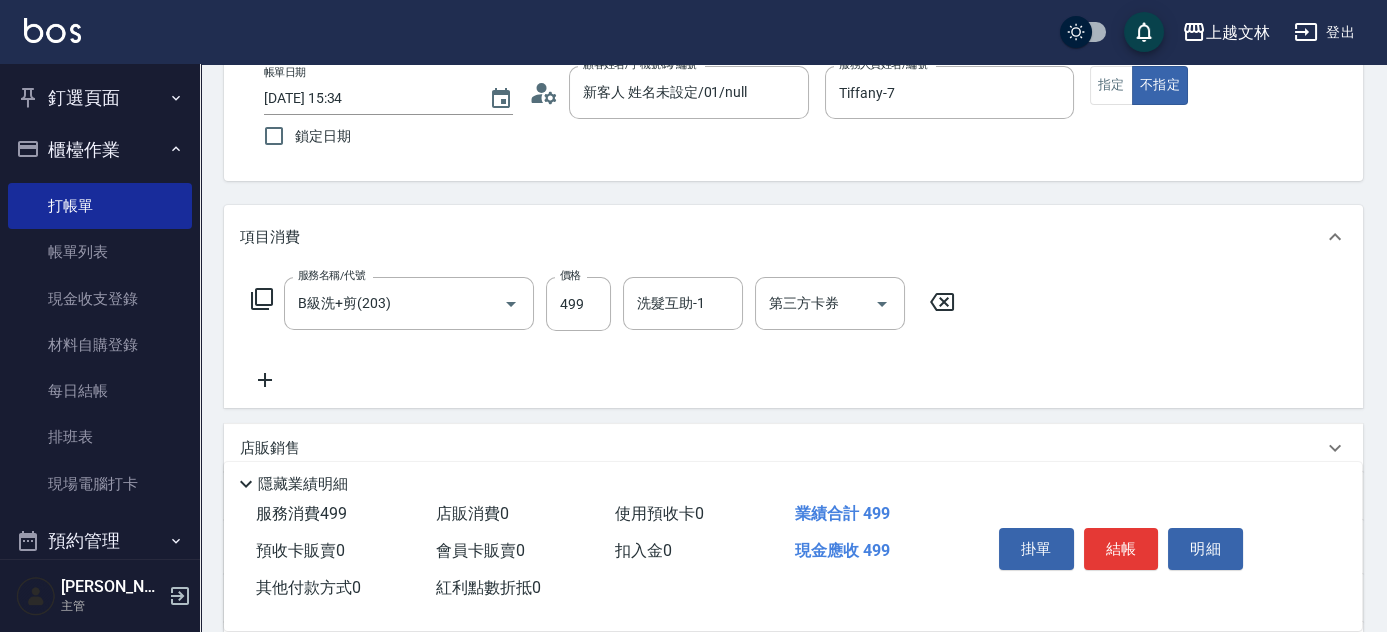 click 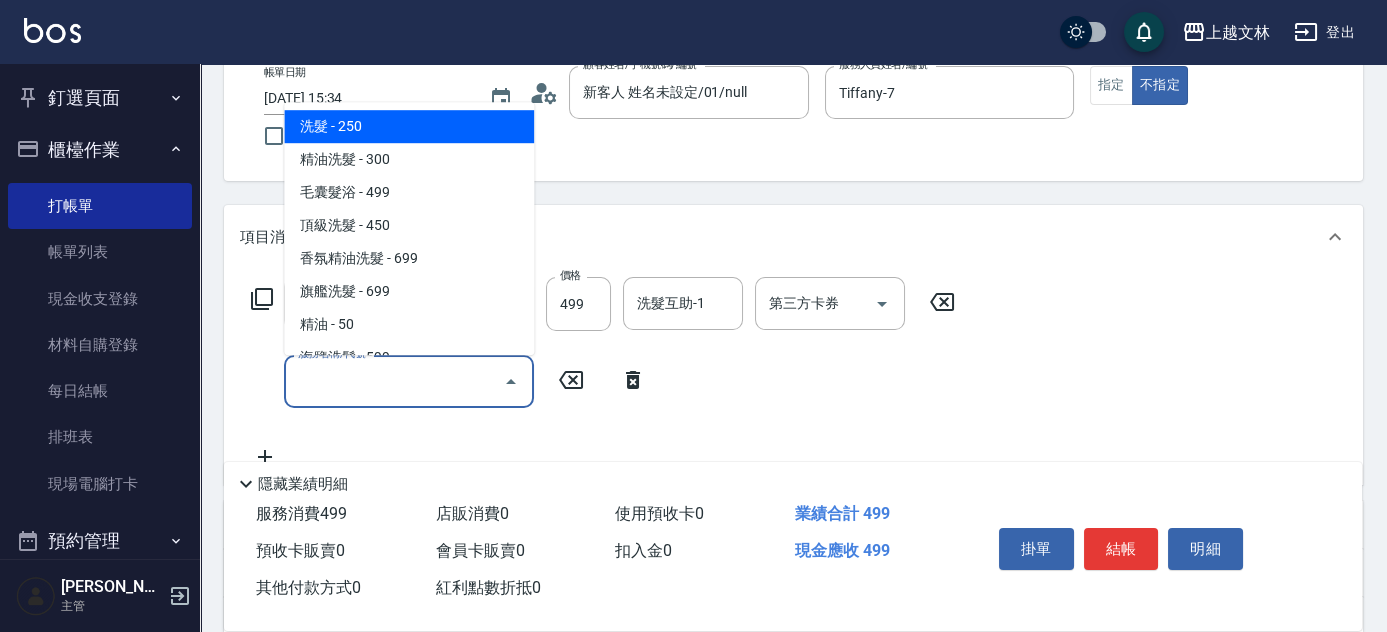 click on "服務名稱/代號" at bounding box center (394, 381) 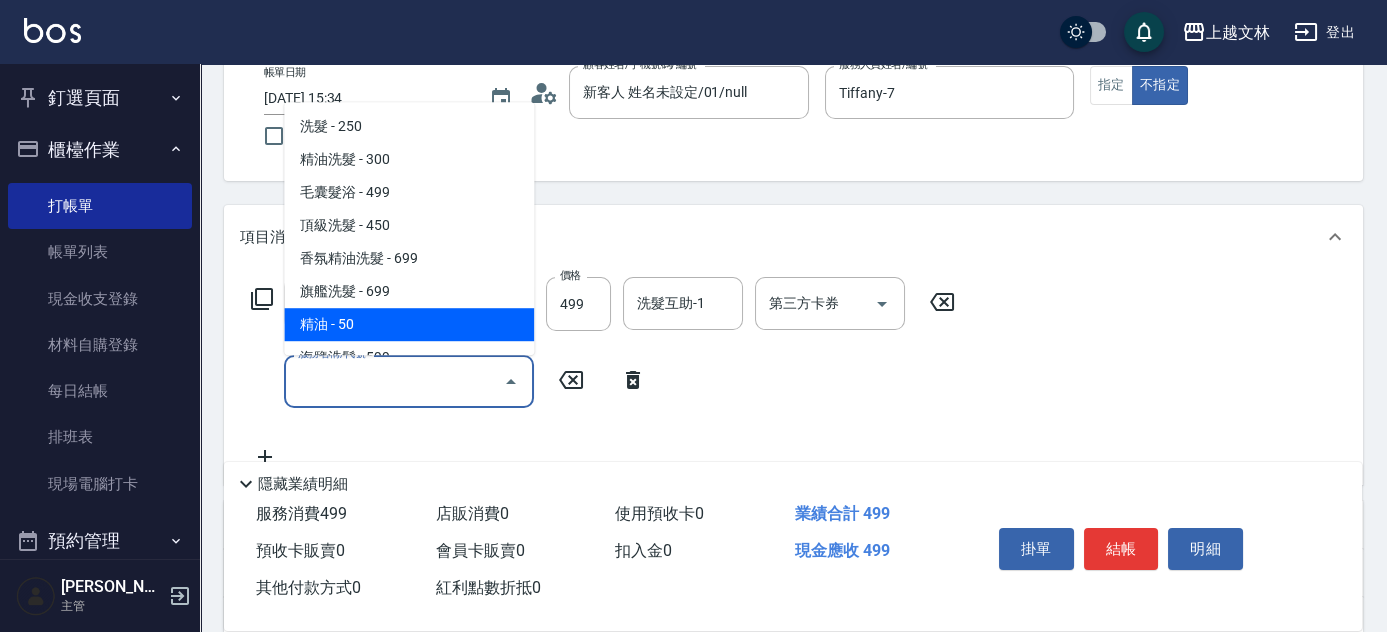 click on "精油 - 50" at bounding box center [409, 324] 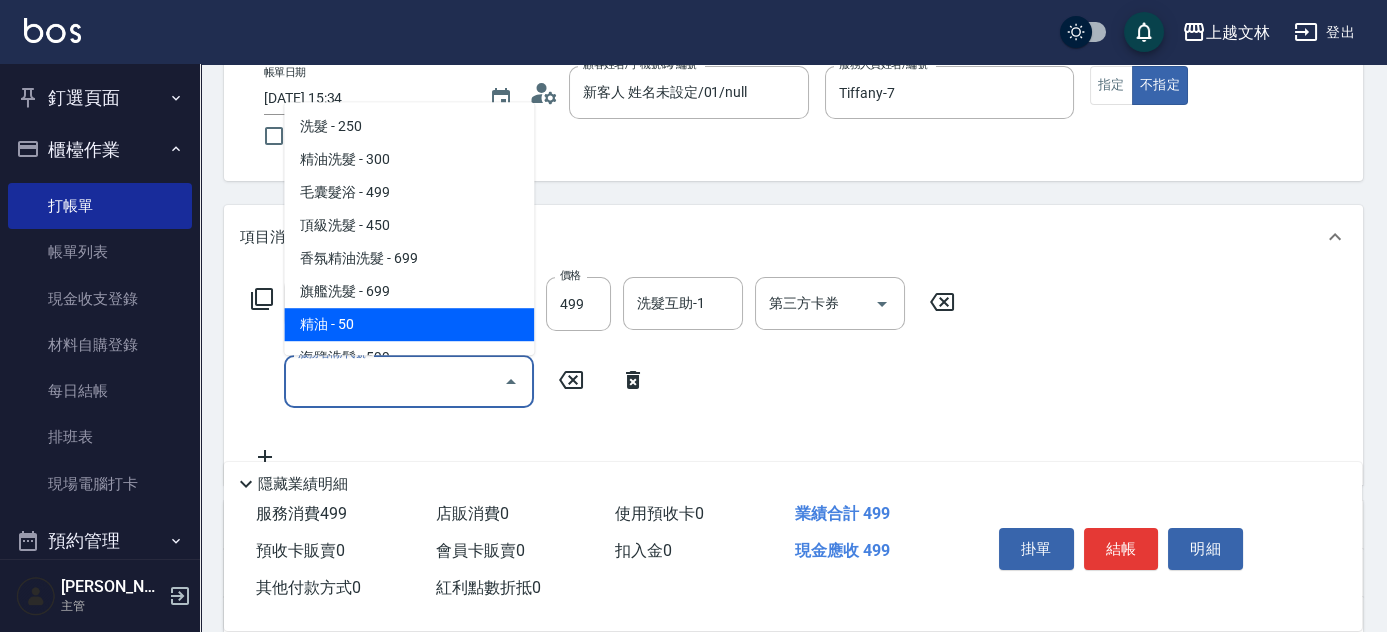 type on "精油(107)" 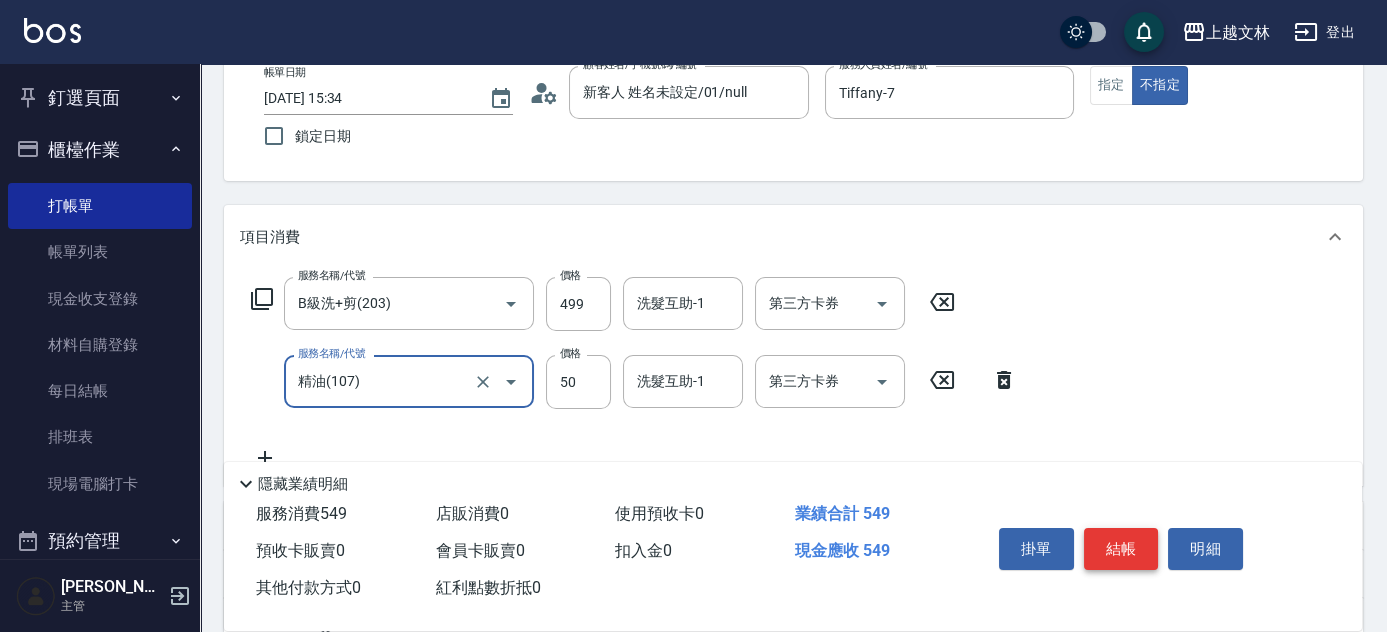 click on "結帳" at bounding box center [1121, 549] 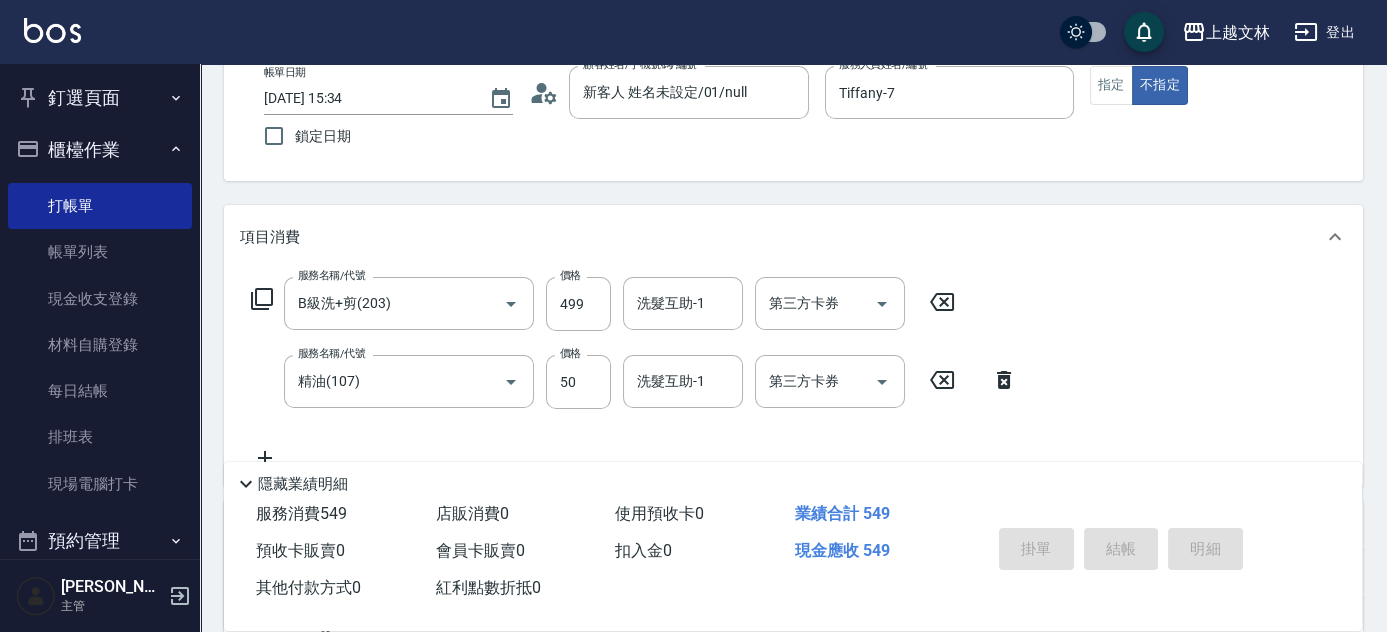 type on "[DATE] 15:35" 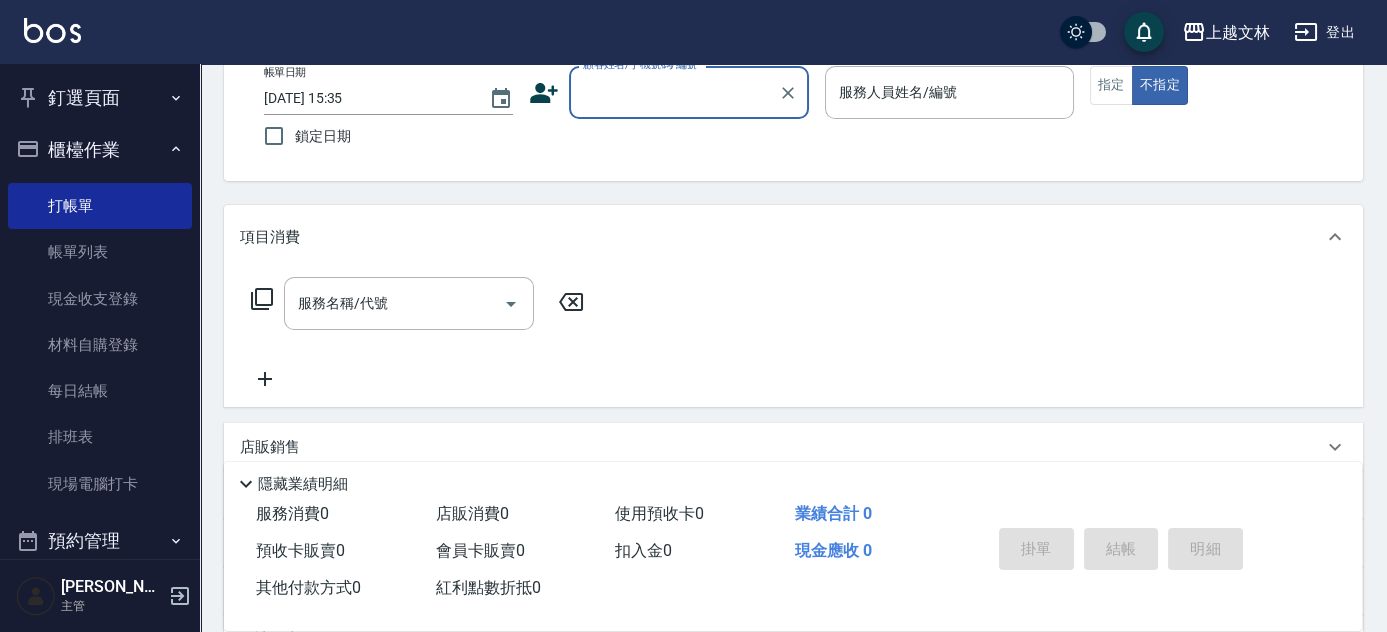 click on "顧客姓名/手機號碼/編號" at bounding box center [674, 92] 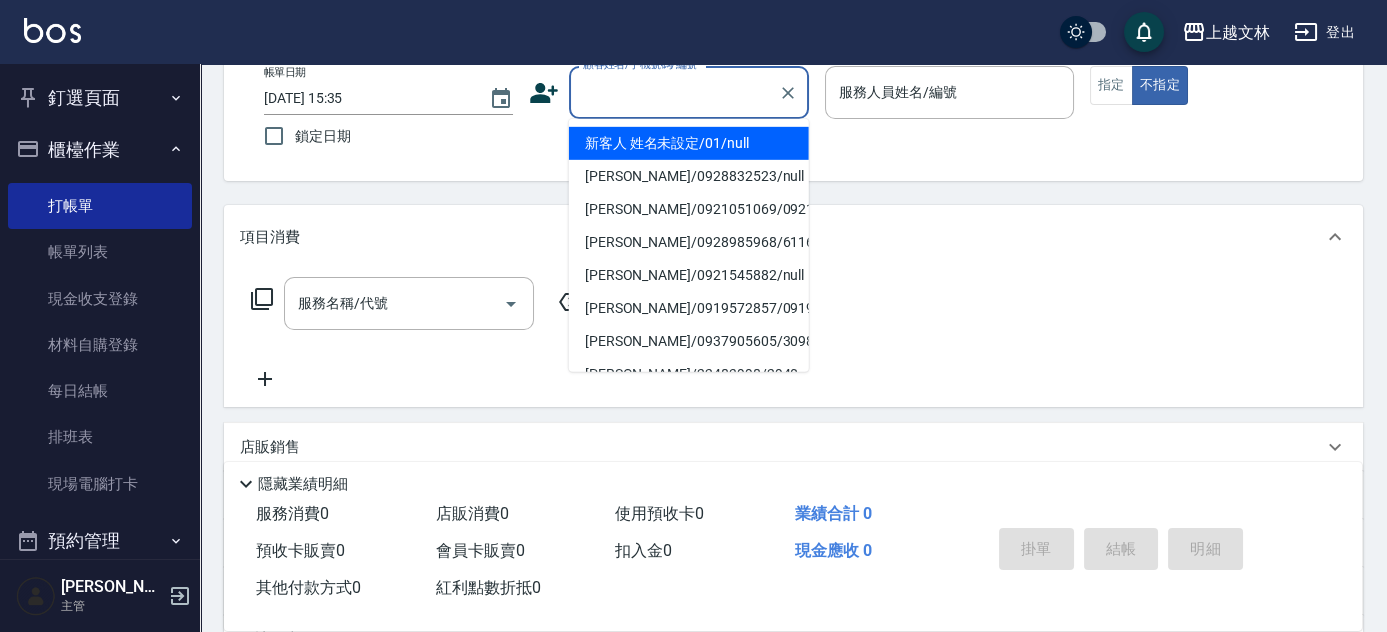 click on "新客人 姓名未設定/01/null" at bounding box center (689, 143) 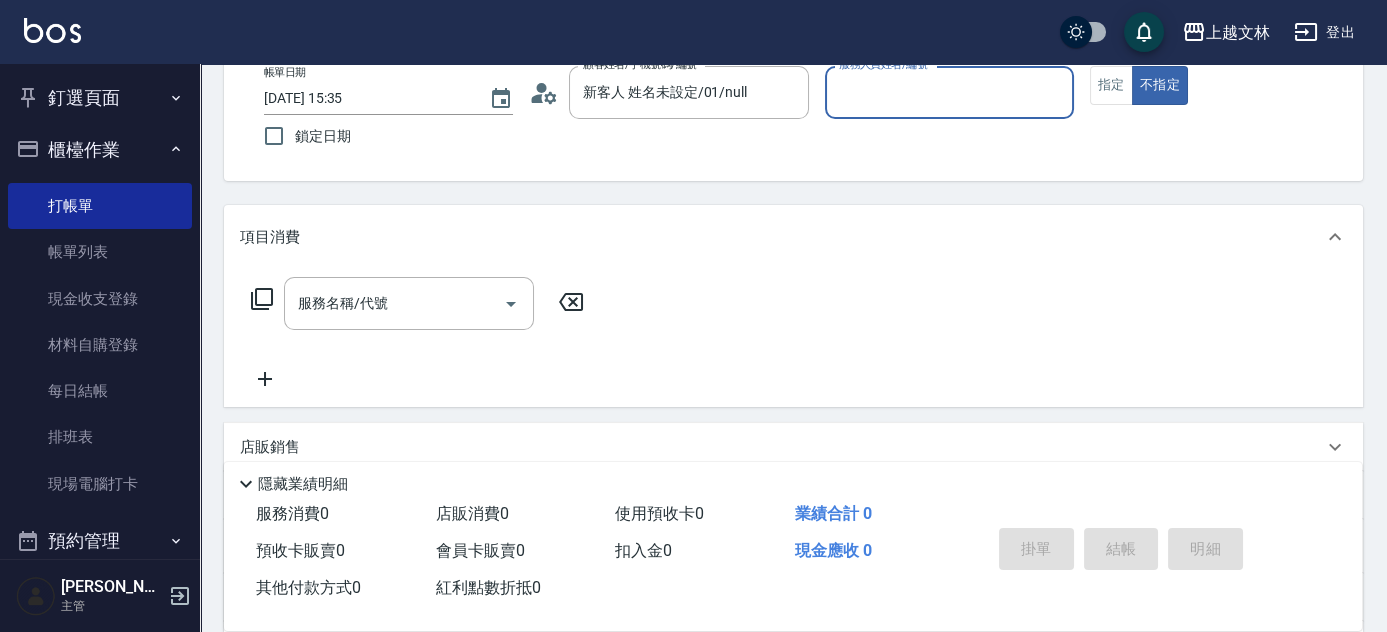 click on "服務人員姓名/編號" at bounding box center (949, 92) 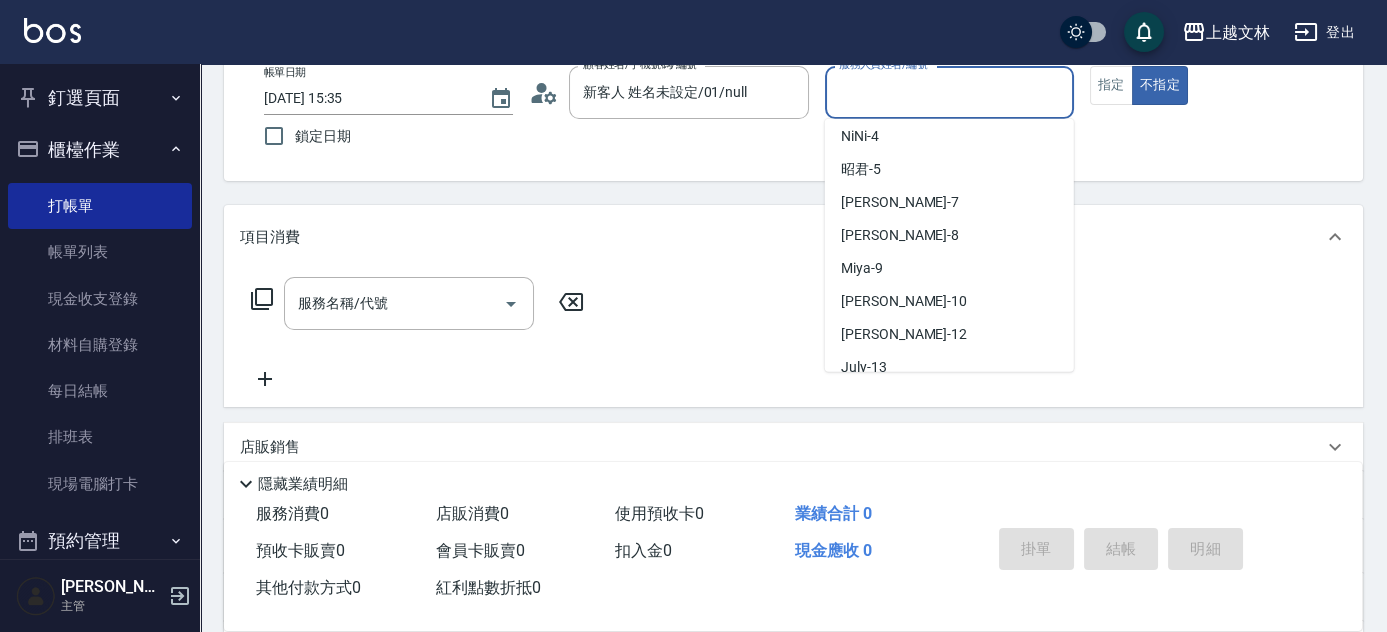 scroll, scrollTop: 125, scrollLeft: 0, axis: vertical 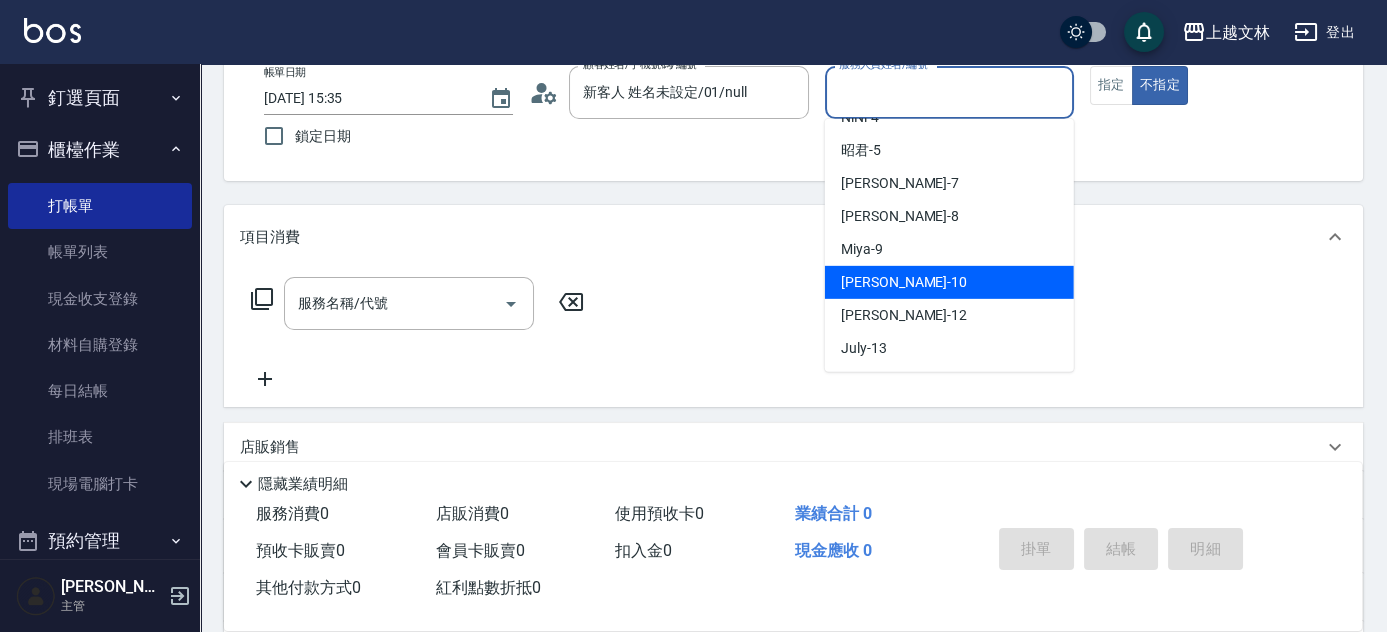 click on "[PERSON_NAME] -10" at bounding box center (949, 282) 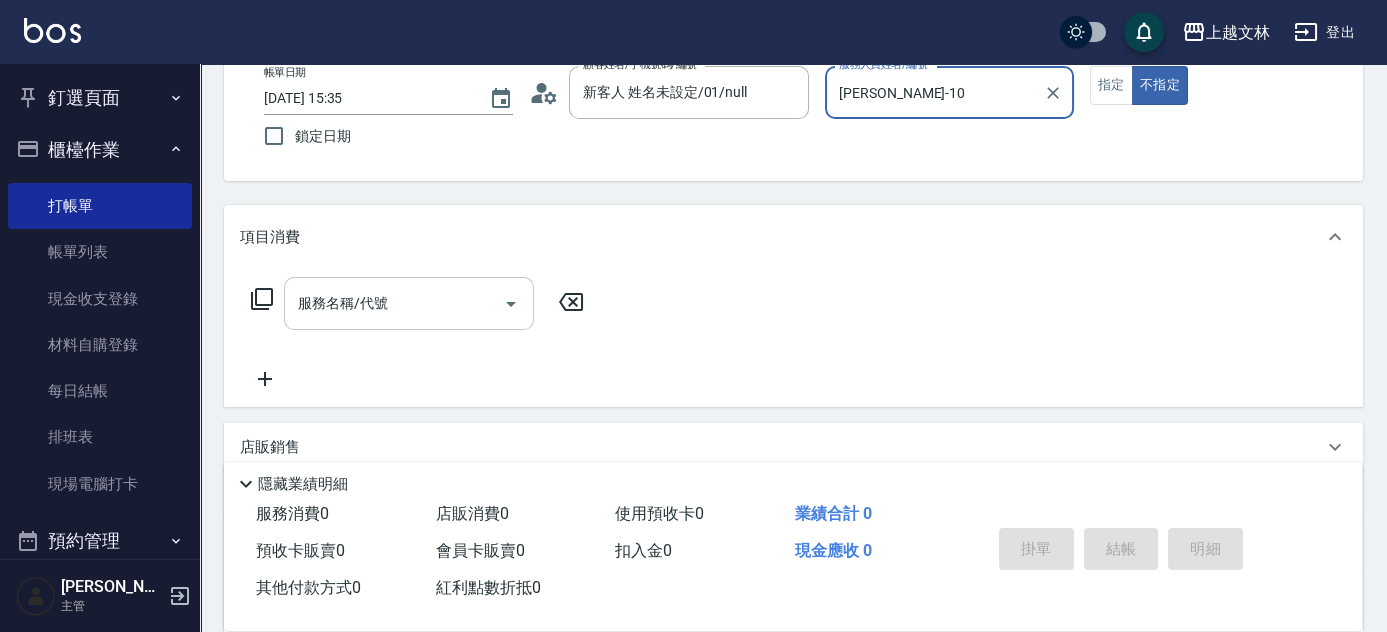 click on "服務名稱/代號" at bounding box center (394, 303) 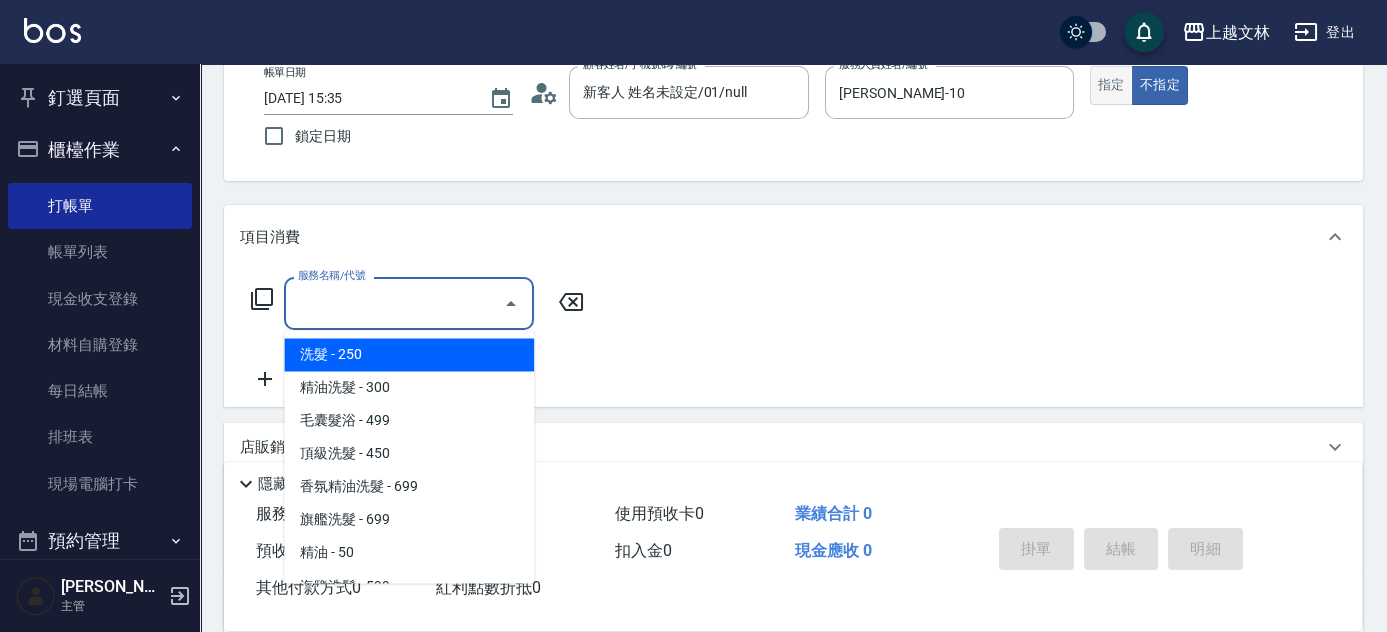 click on "指定" at bounding box center [1111, 85] 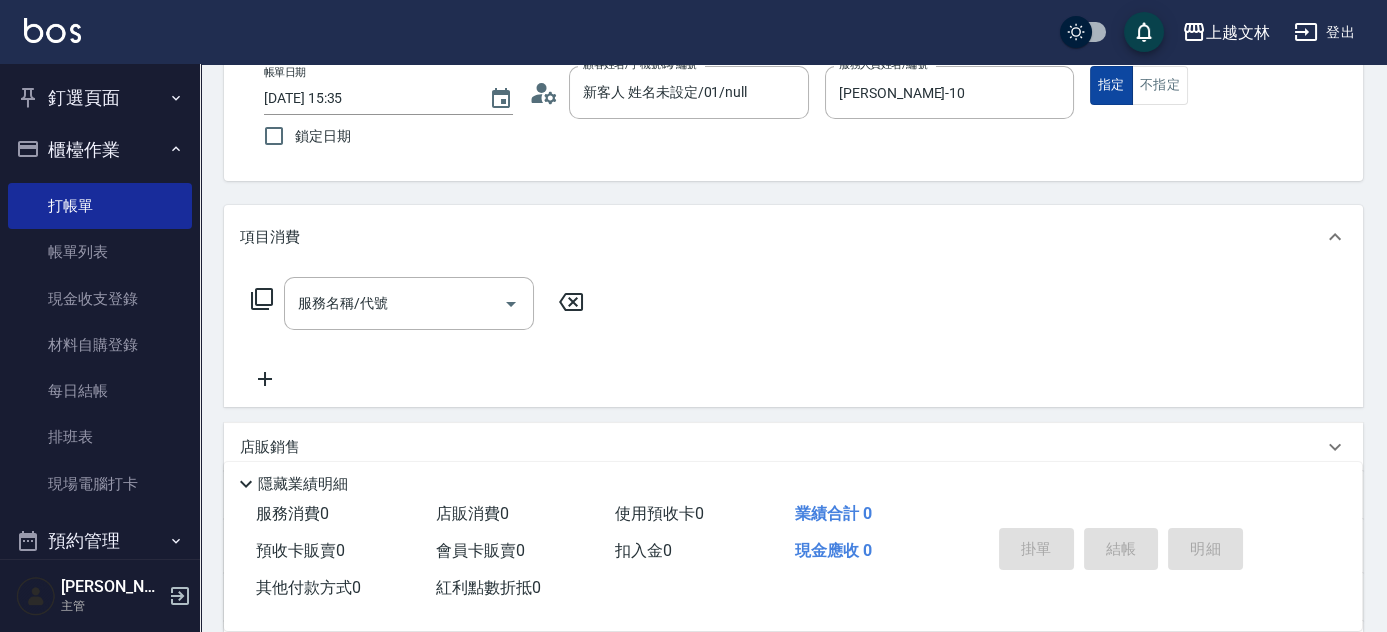 click on "指定" at bounding box center [1111, 85] 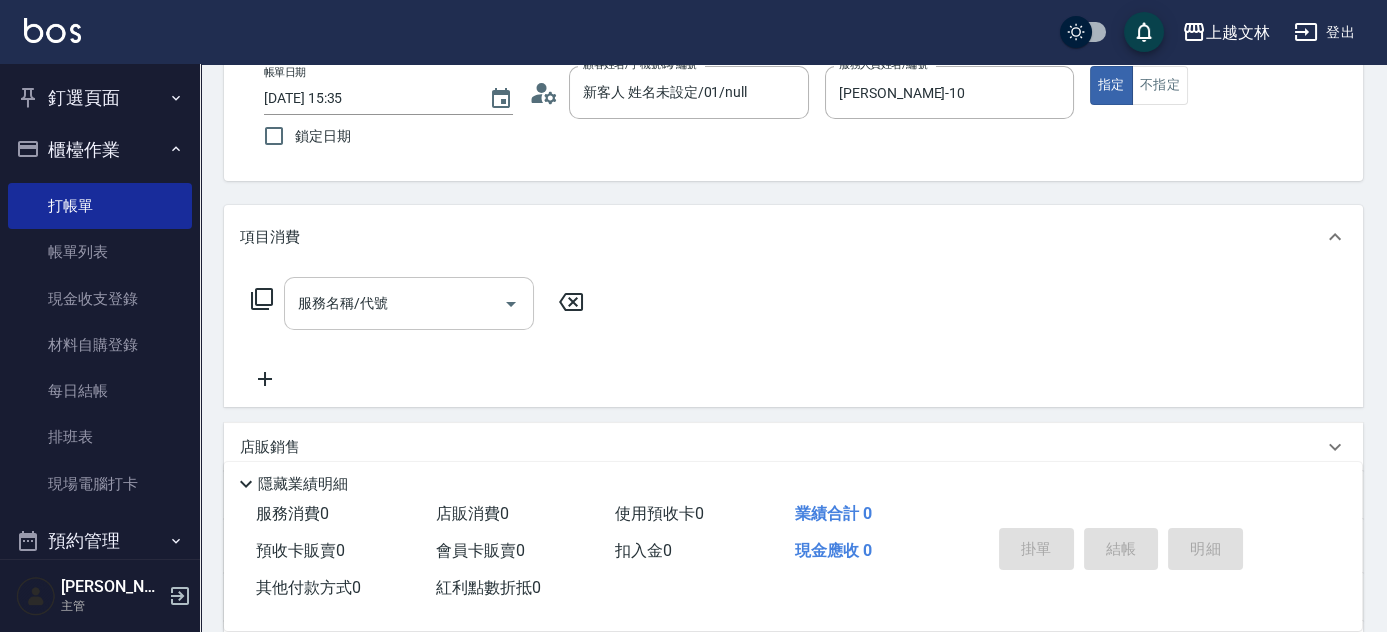 click on "服務名稱/代號" at bounding box center (409, 303) 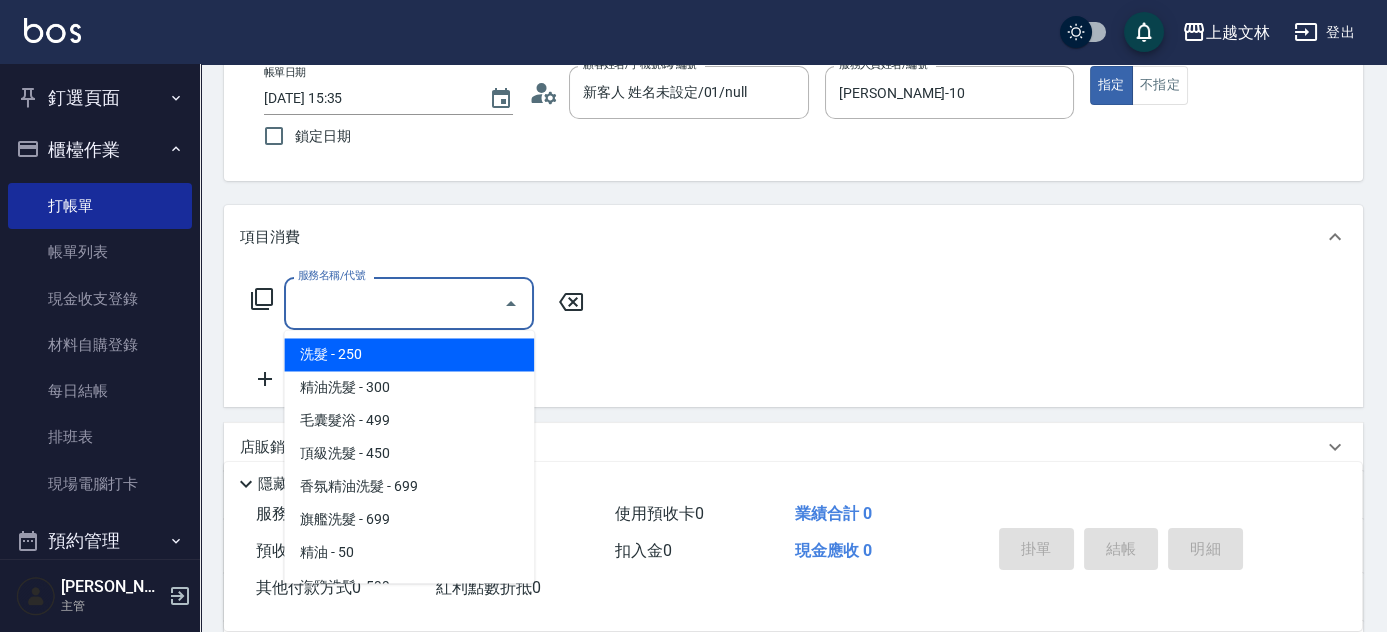 click on "服務名稱/代號" at bounding box center (394, 303) 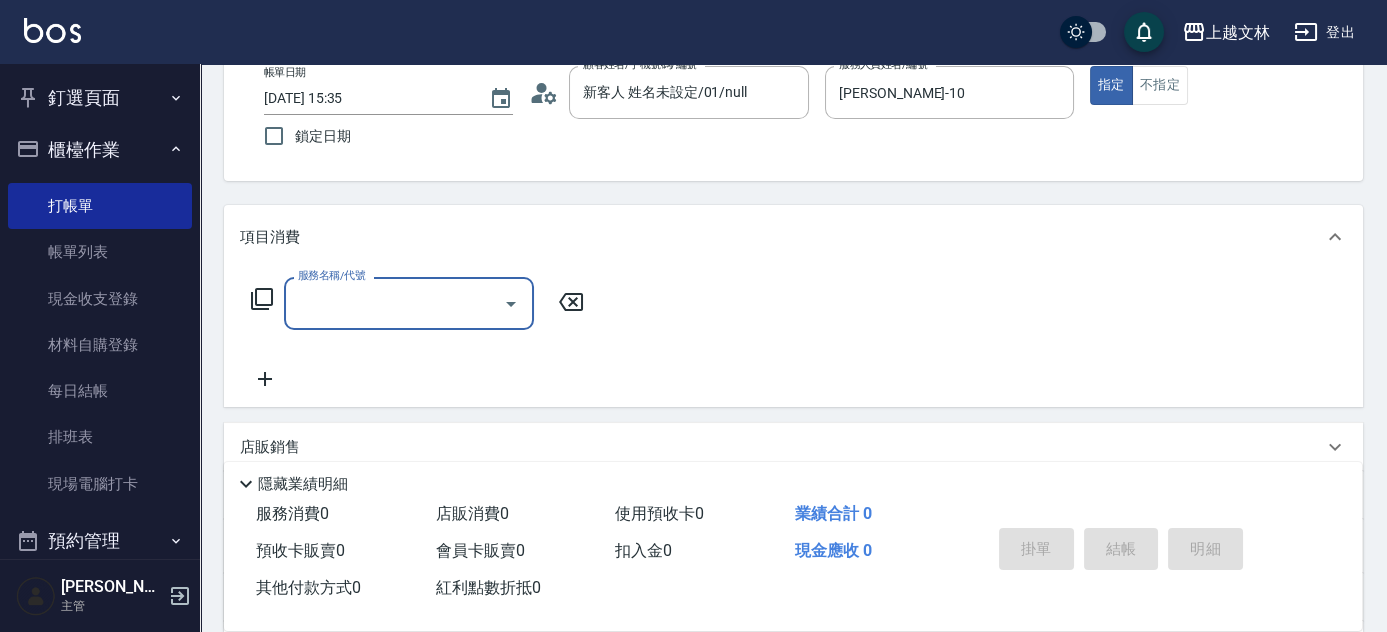 click on "服務名稱/代號" at bounding box center [394, 303] 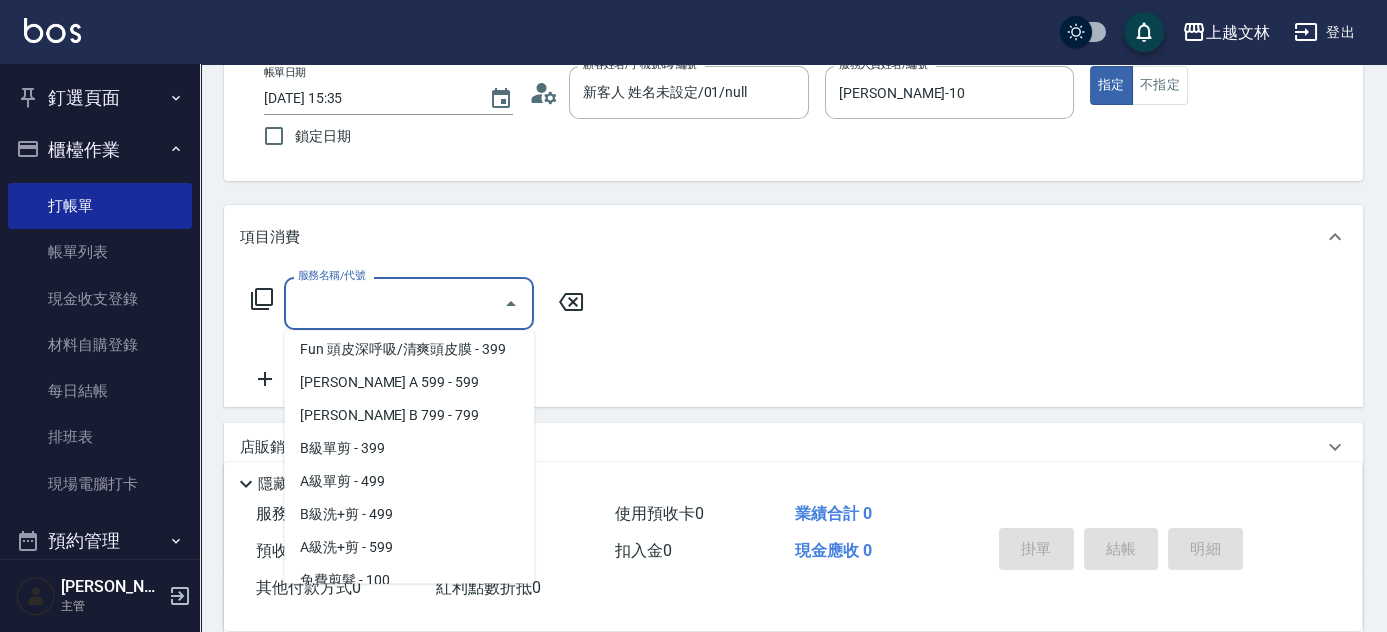scroll, scrollTop: 442, scrollLeft: 0, axis: vertical 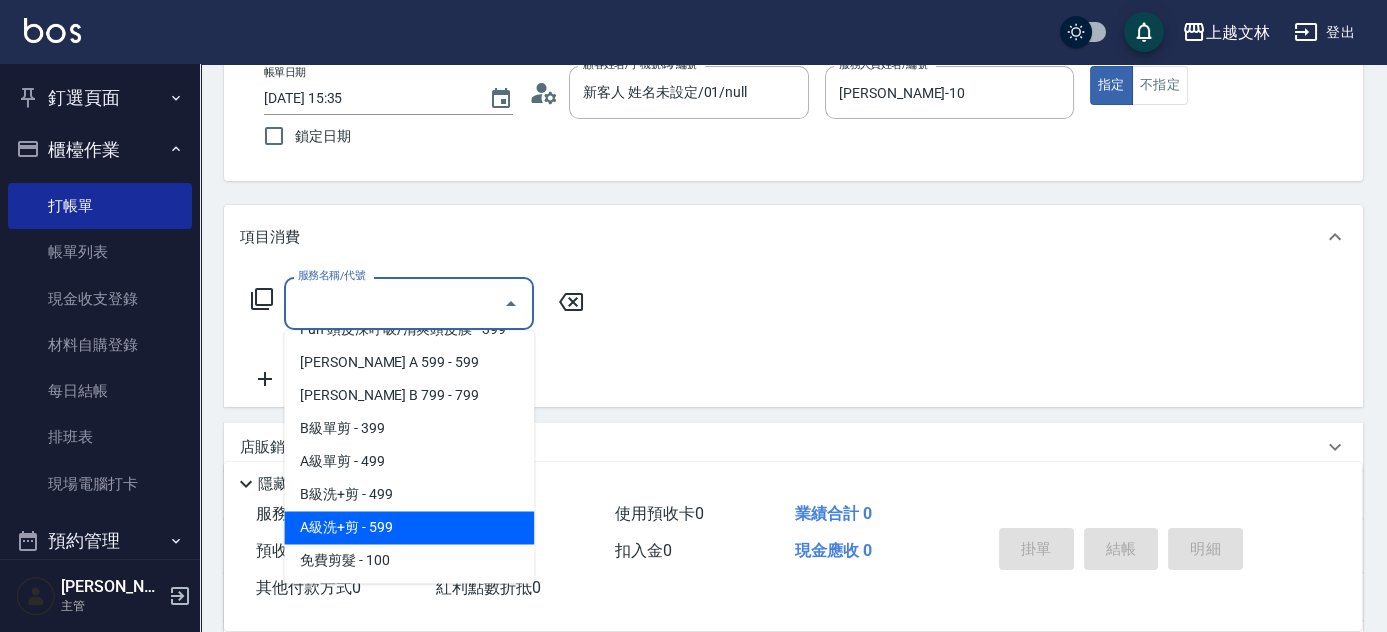 click on "A級洗+剪 - 599" at bounding box center [409, 527] 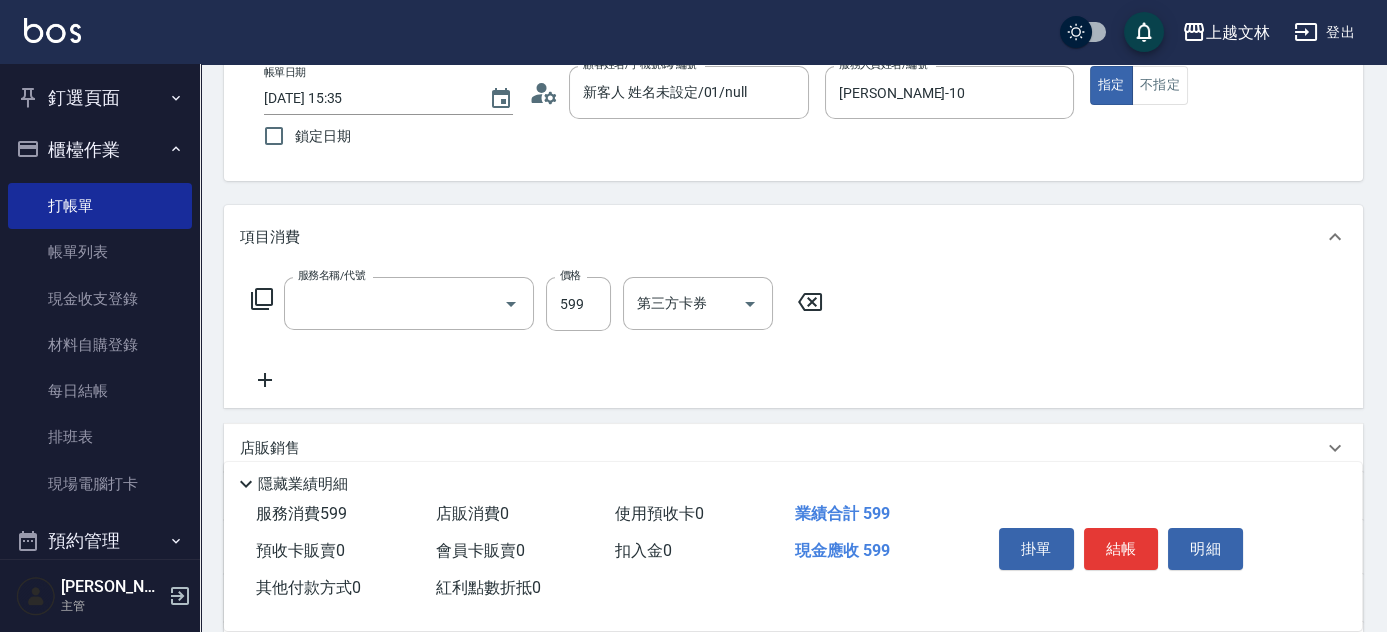 type on "A級洗+剪(204)" 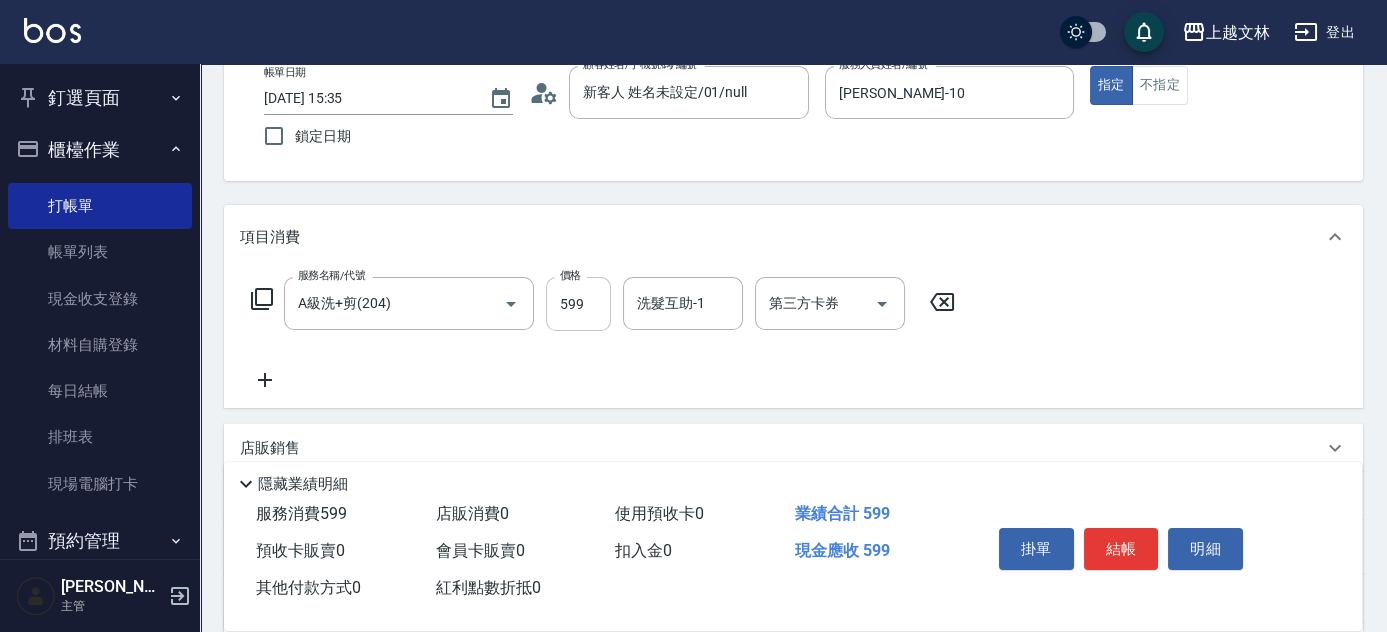 click on "599" at bounding box center (578, 304) 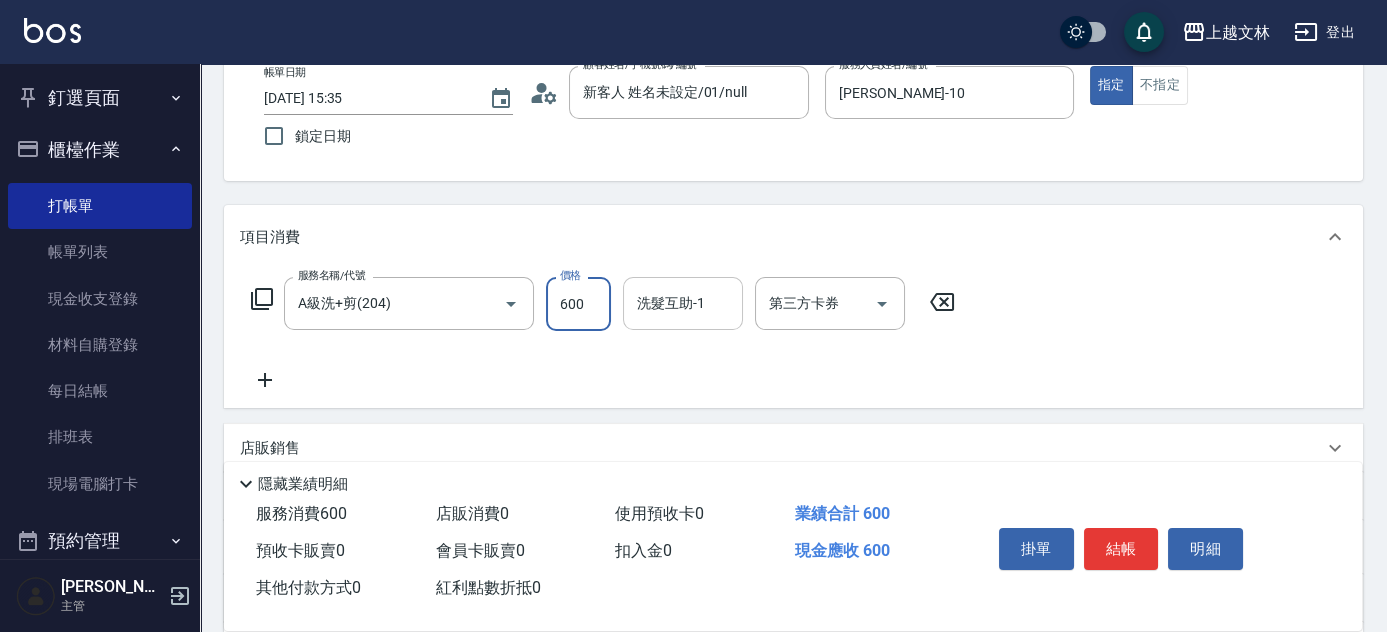 type on "600" 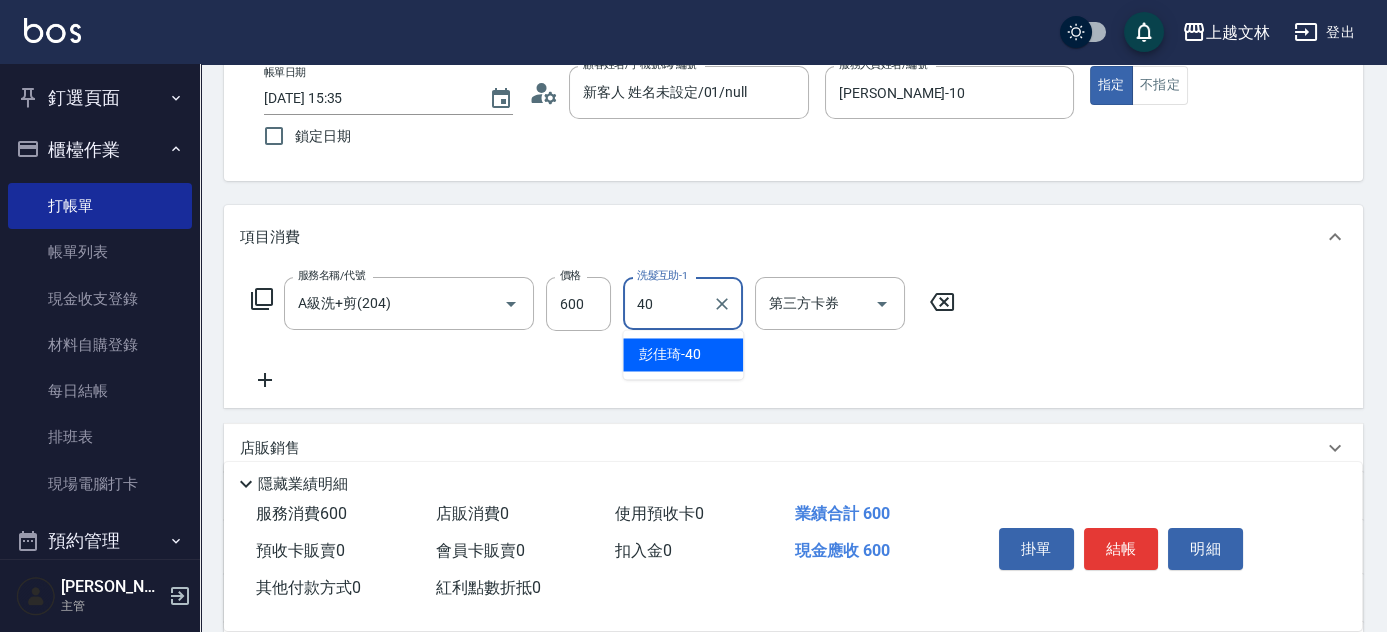 click on "[PERSON_NAME]-40" at bounding box center [683, 354] 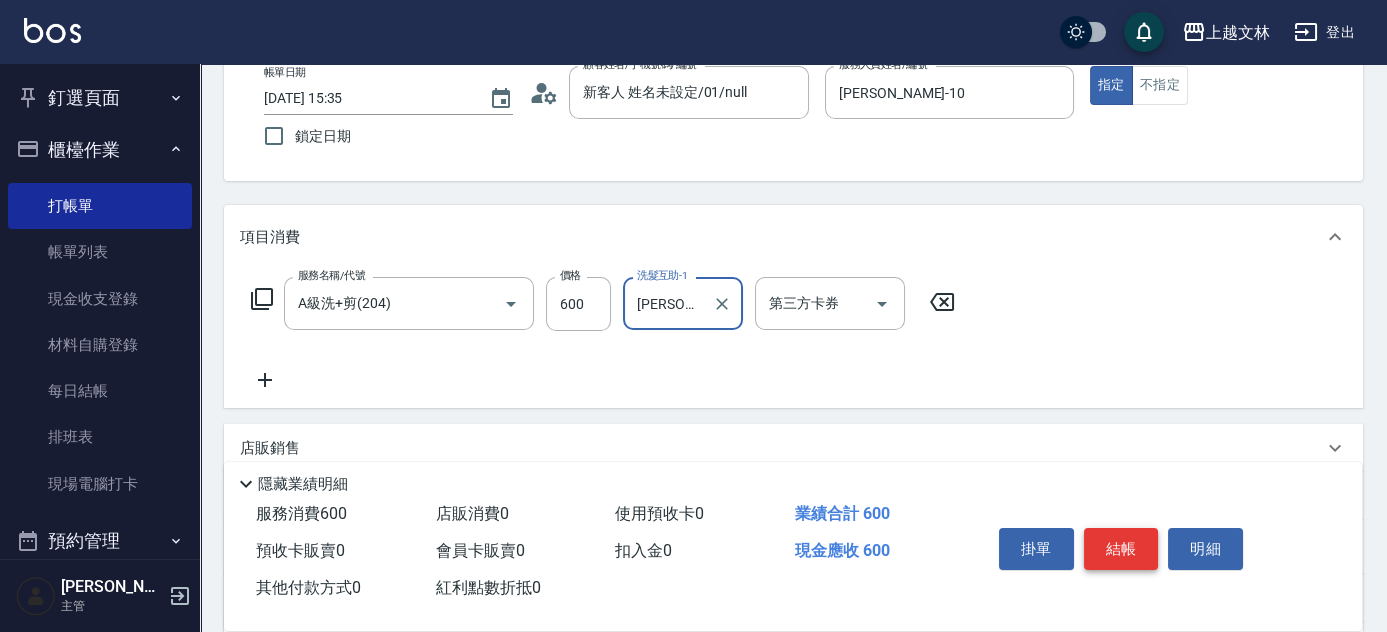 type on "[PERSON_NAME]-40" 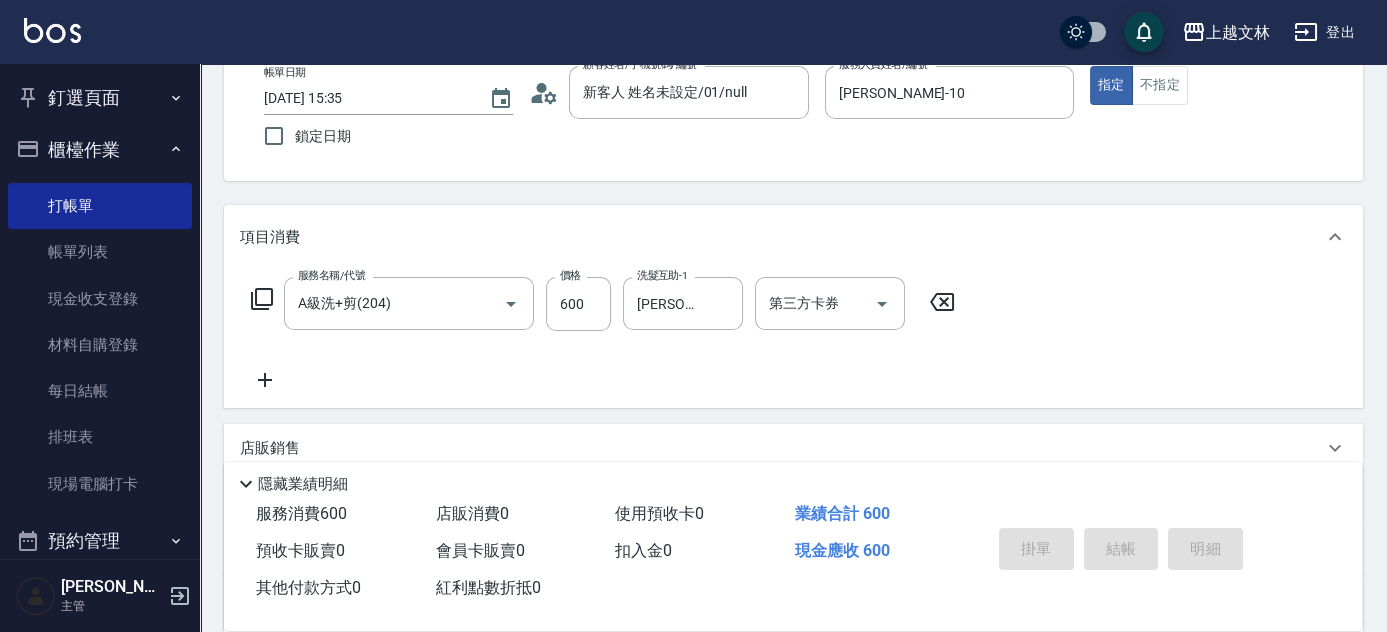 type on "[DATE] 15:36" 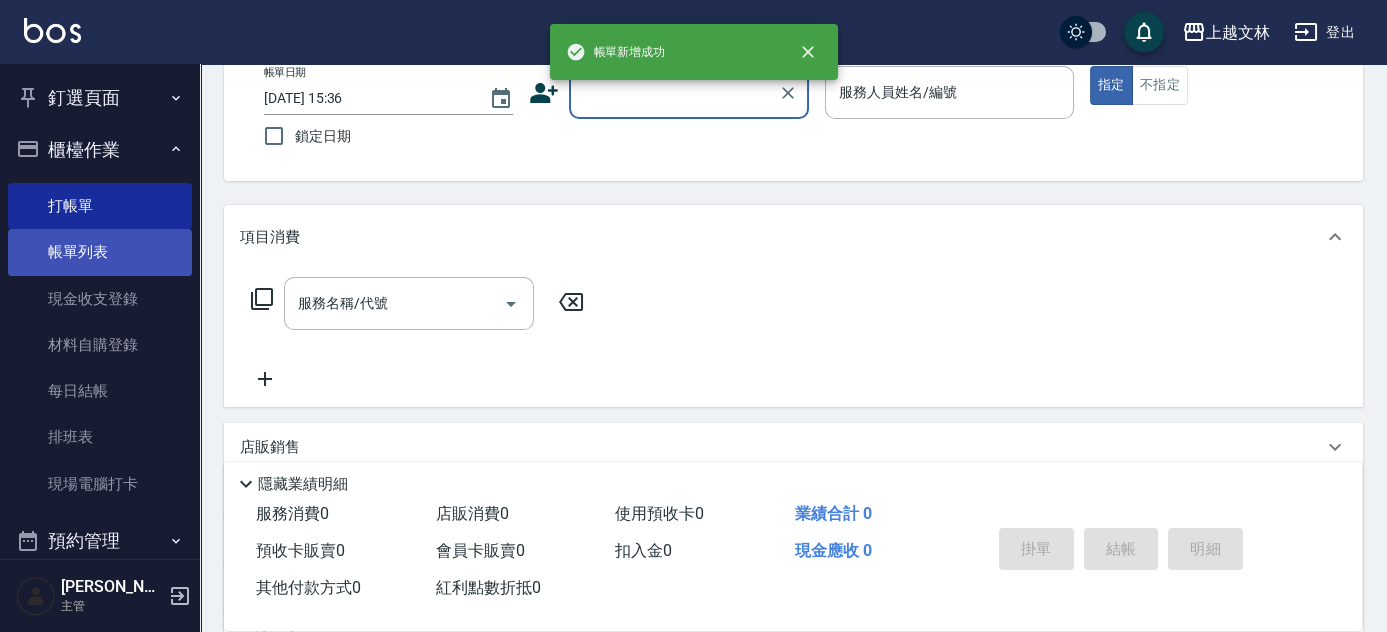 click on "帳單列表" at bounding box center [100, 252] 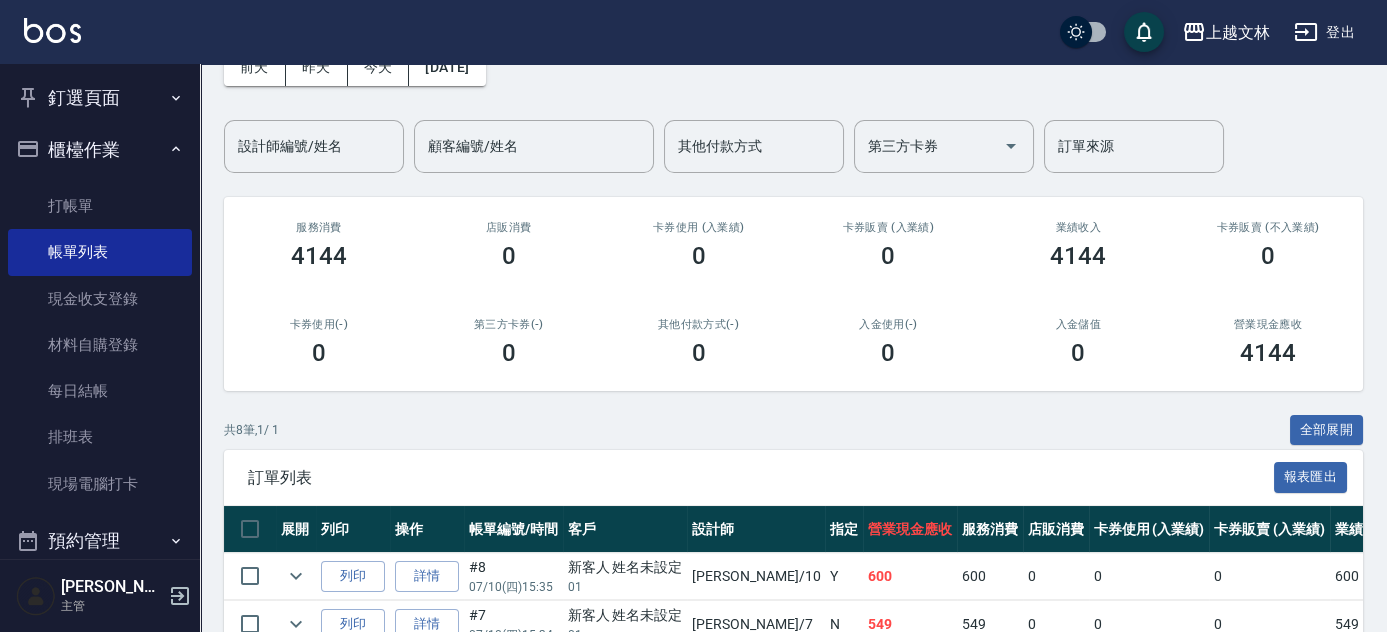 scroll, scrollTop: 125, scrollLeft: 0, axis: vertical 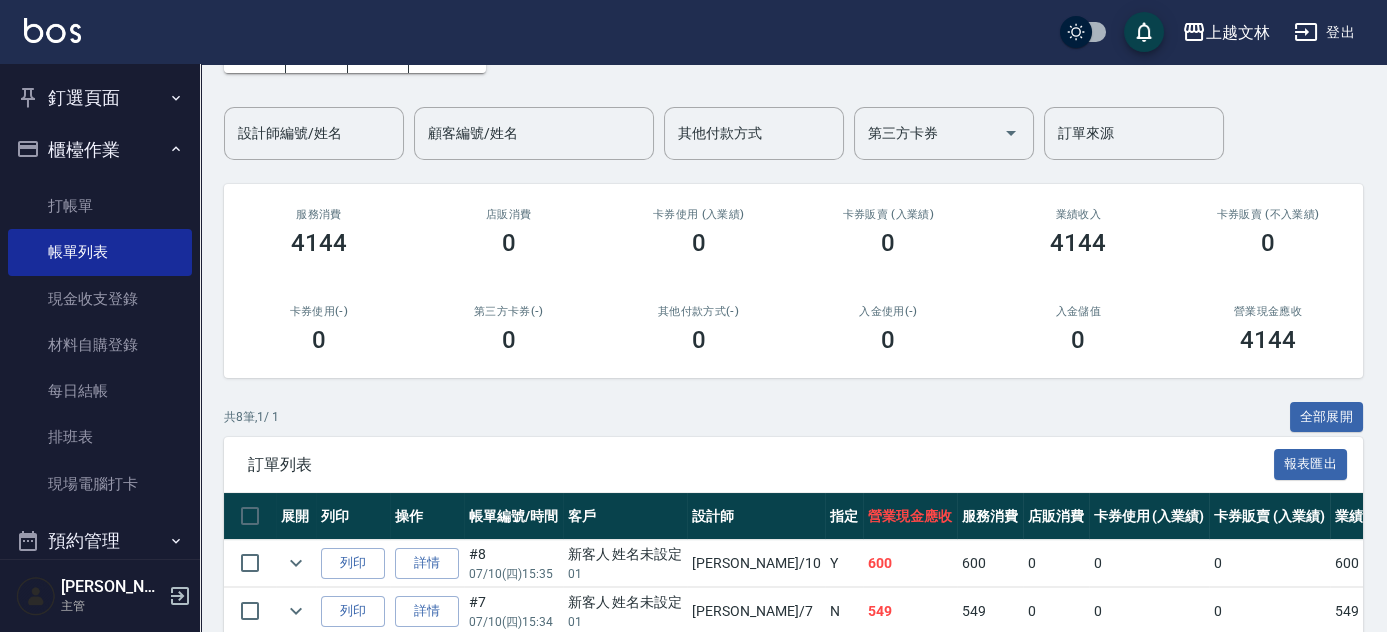 click on "ORDERS 帳單列表 新開單 [DATE] [DATE] [DATE] [DATE] 設計師編號/姓名 設計師編號/姓名 顧客編號/姓名 顧客編號/姓名 其他付款方式 其他付款方式 第三方卡券 第三方卡券 訂單來源 訂單來源 服務消費 4144 店販消費 0 卡券使用 (入業績) 0 卡券販賣 (入業績) 0 業績收入 4144 卡券販賣 (不入業績) 0 卡券使用(-) 0 第三方卡券(-) 0 其他付款方式(-) 0 入金使用(-) 0 入金儲值 0 營業現金應收 4144 共  8  筆,  1  /   1 全部展開 訂單列表 報表匯出 展開 列印 操作 帳單編號/時間 客戶 設計師 指定 營業現金應收 服務消費 店販消費 卡券使用 (入業績) 卡券販賣 (入業績) 業績收入 卡券販賣 (不入業績) 卡券使用(-) 第三方卡券(-) 其他付款方式(-) 入金使用(-) 備註 訂單來源 列印 詳情 #8 07/10 (四) 15:35 新客人 姓名未設定 01 [PERSON_NAME] /10 Y 600 600 0 0 0 600 0 0 0 0 0 列印 詳情 #7 07/10 (四) 15:34 新客人 姓名未設定 01 /7" at bounding box center [793, 470] 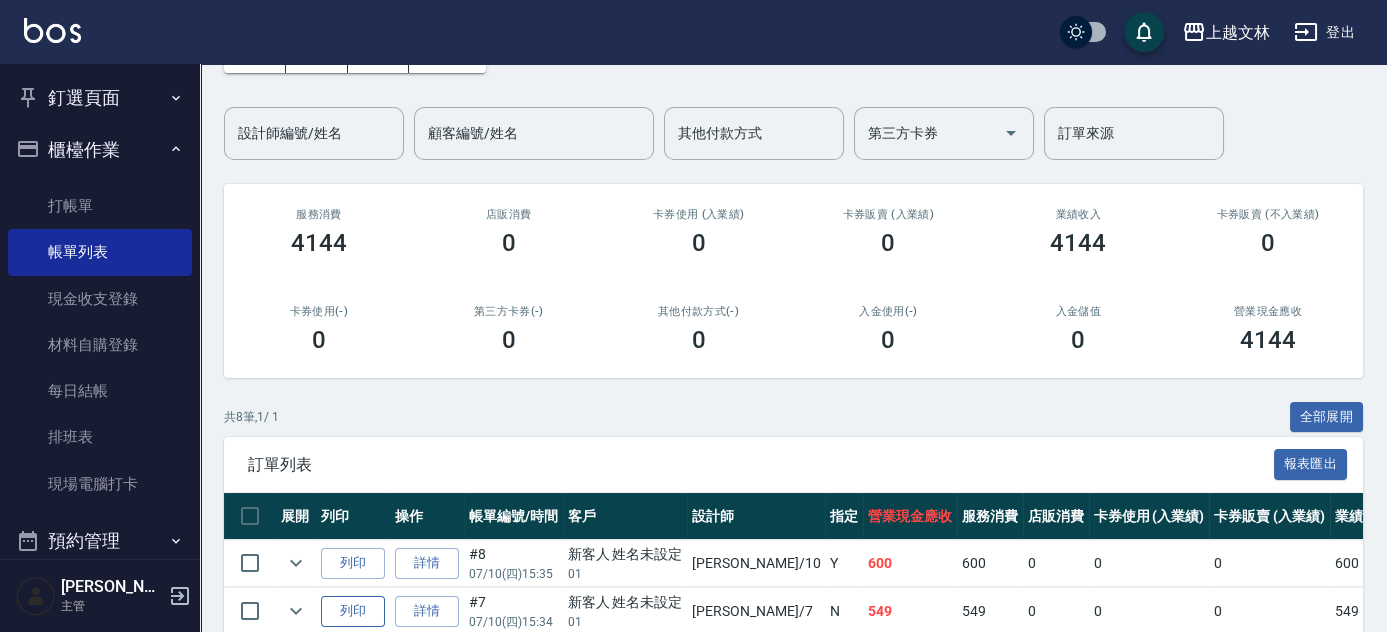 click on "列印" at bounding box center [353, 611] 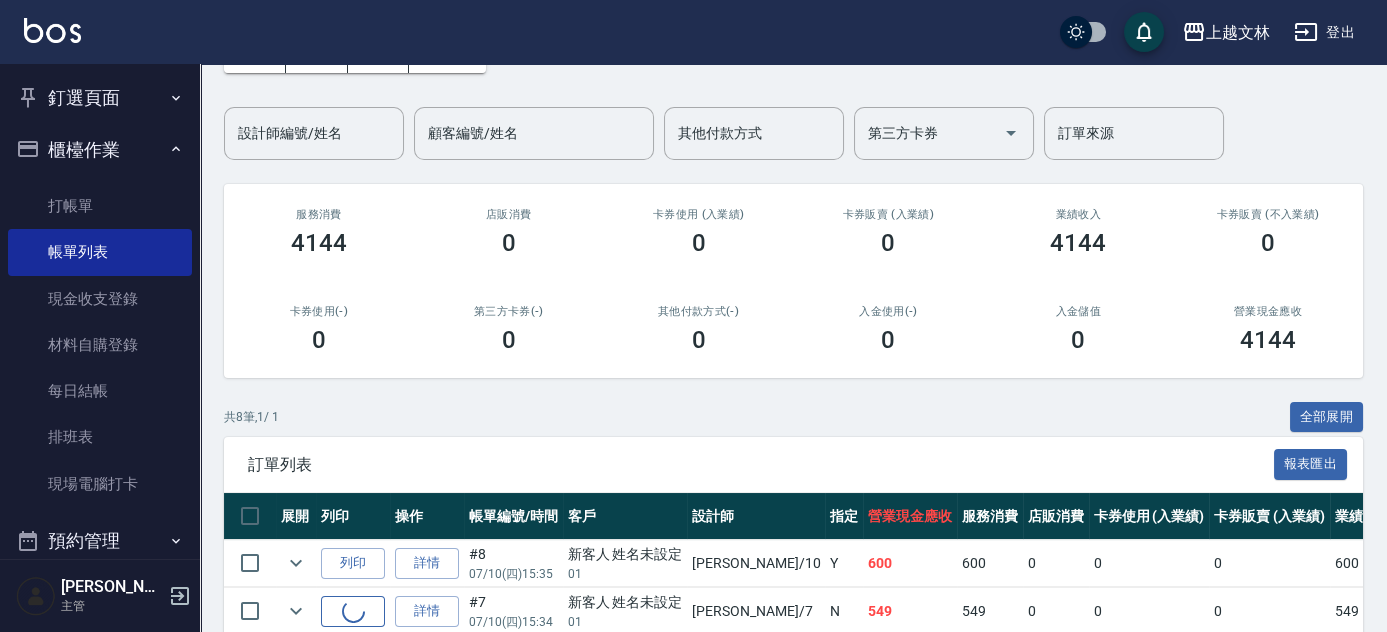 click at bounding box center [353, 611] 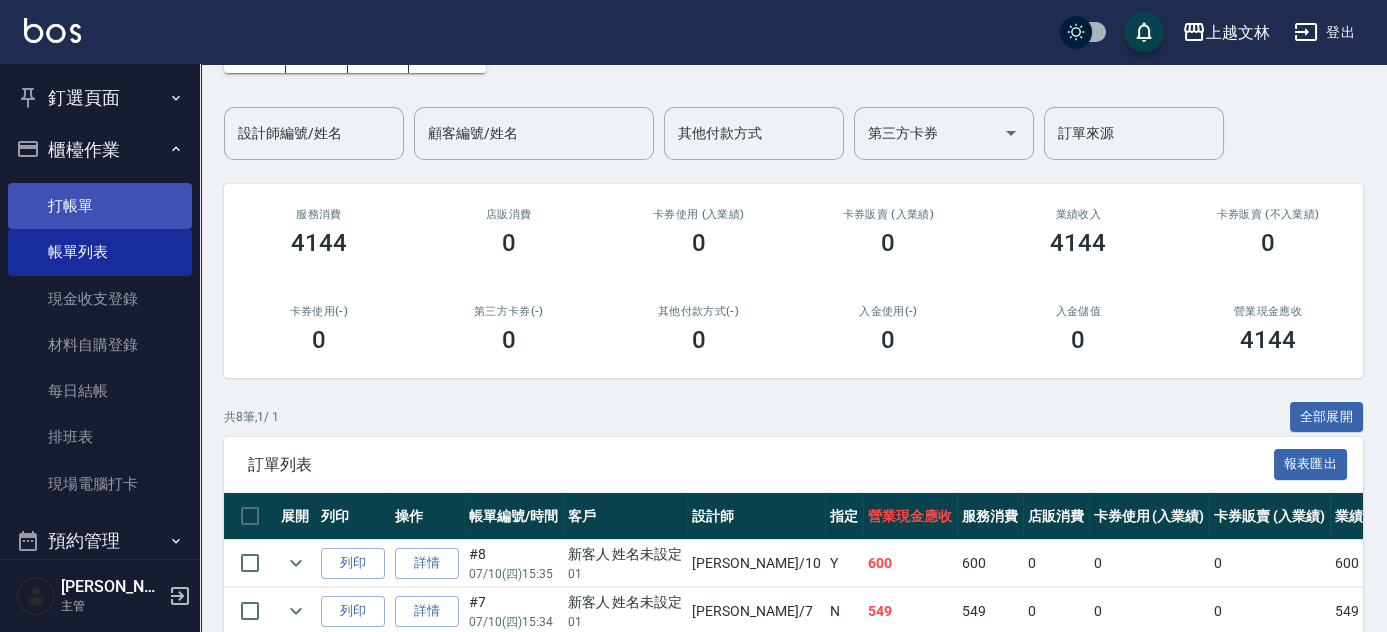 click on "打帳單" at bounding box center (100, 206) 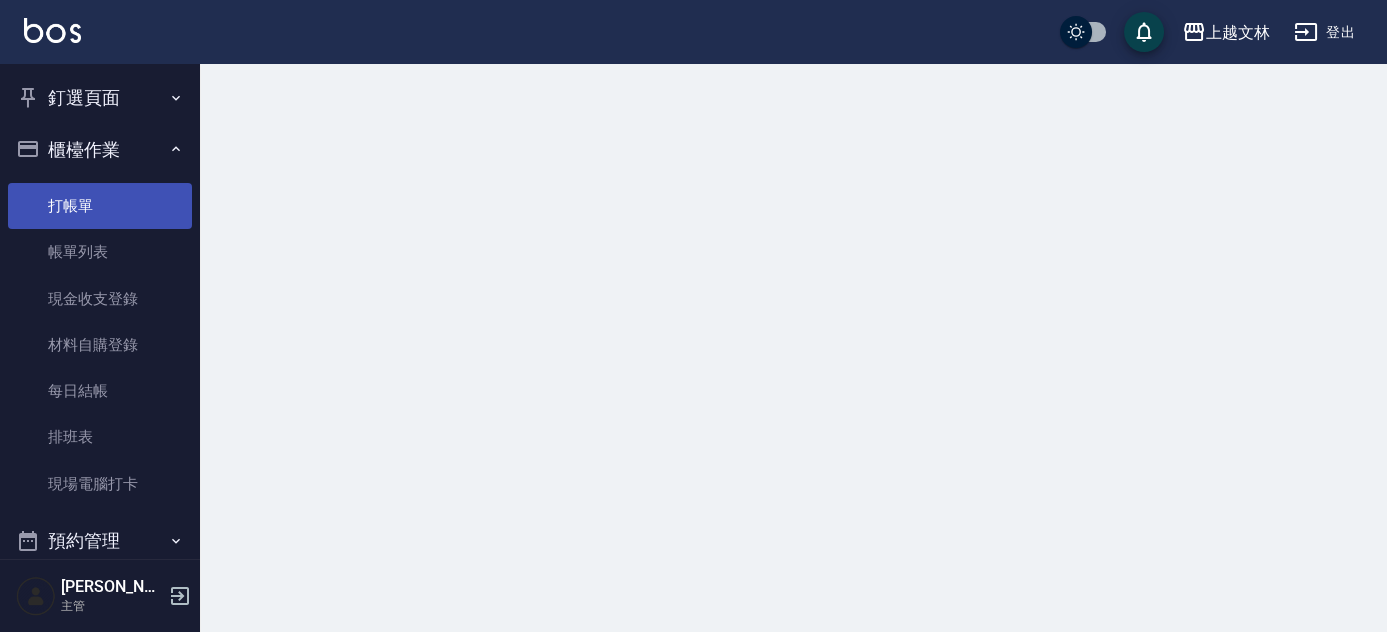 scroll, scrollTop: 0, scrollLeft: 0, axis: both 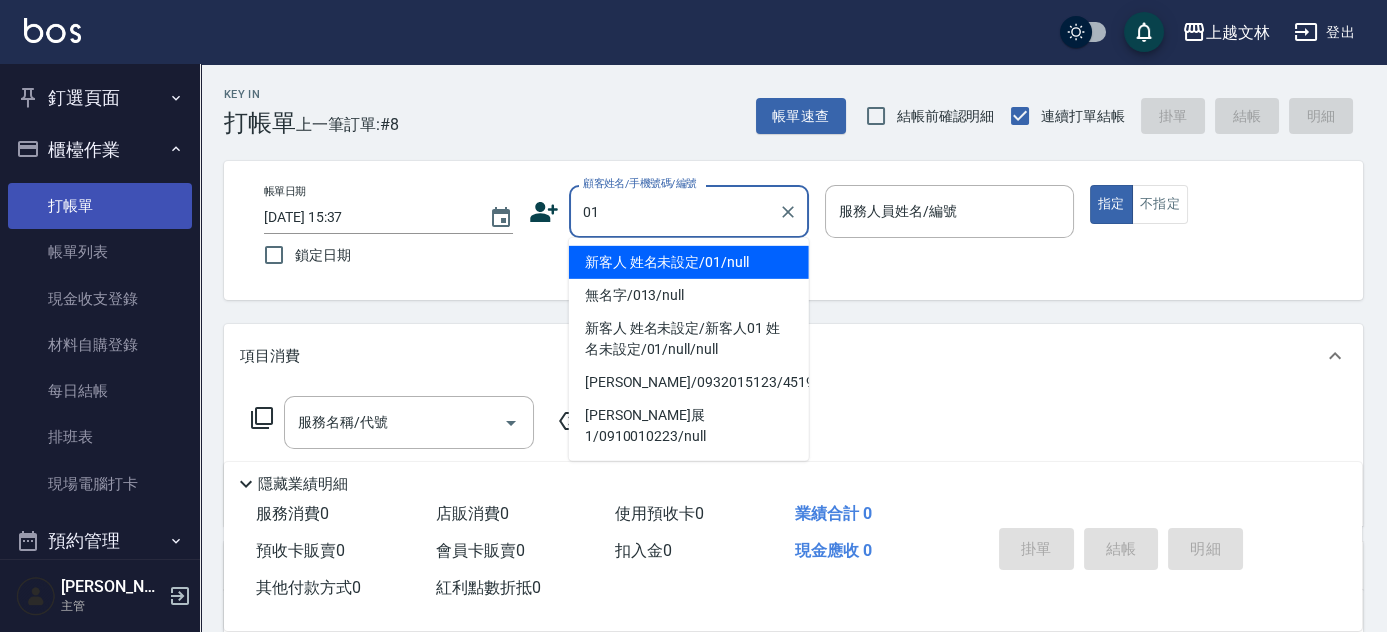 type on "新客人 姓名未設定/01/null" 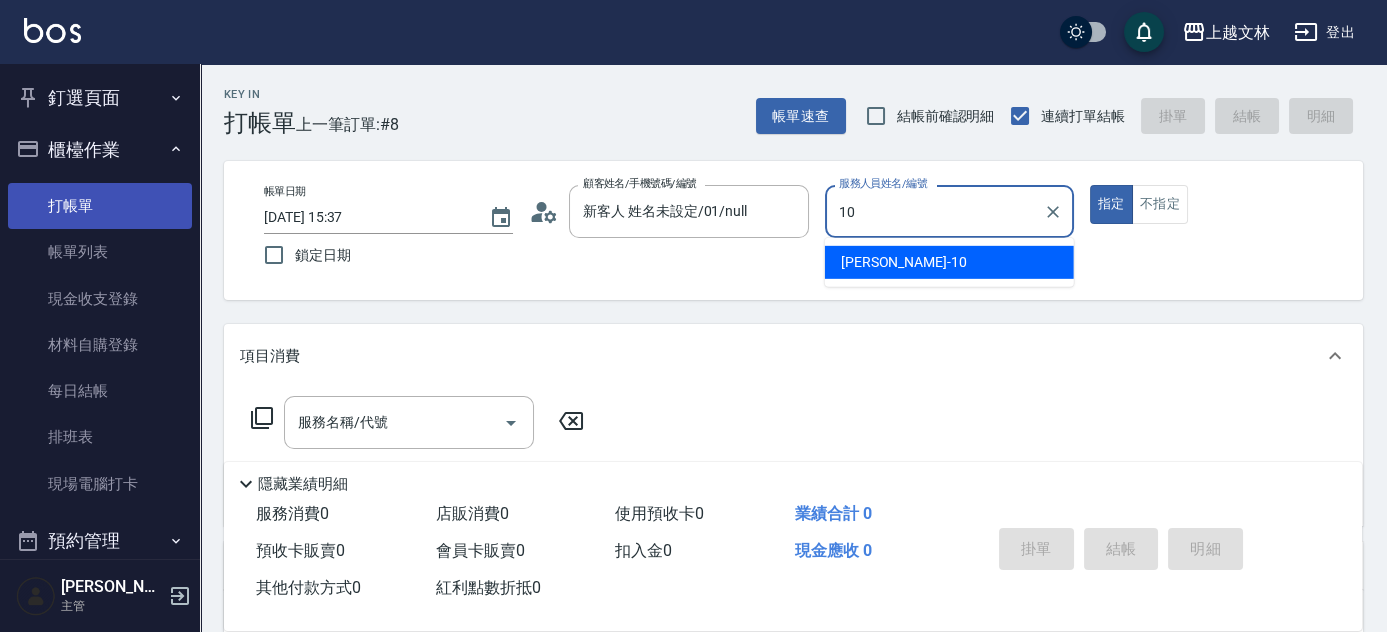 type on "[PERSON_NAME]-10" 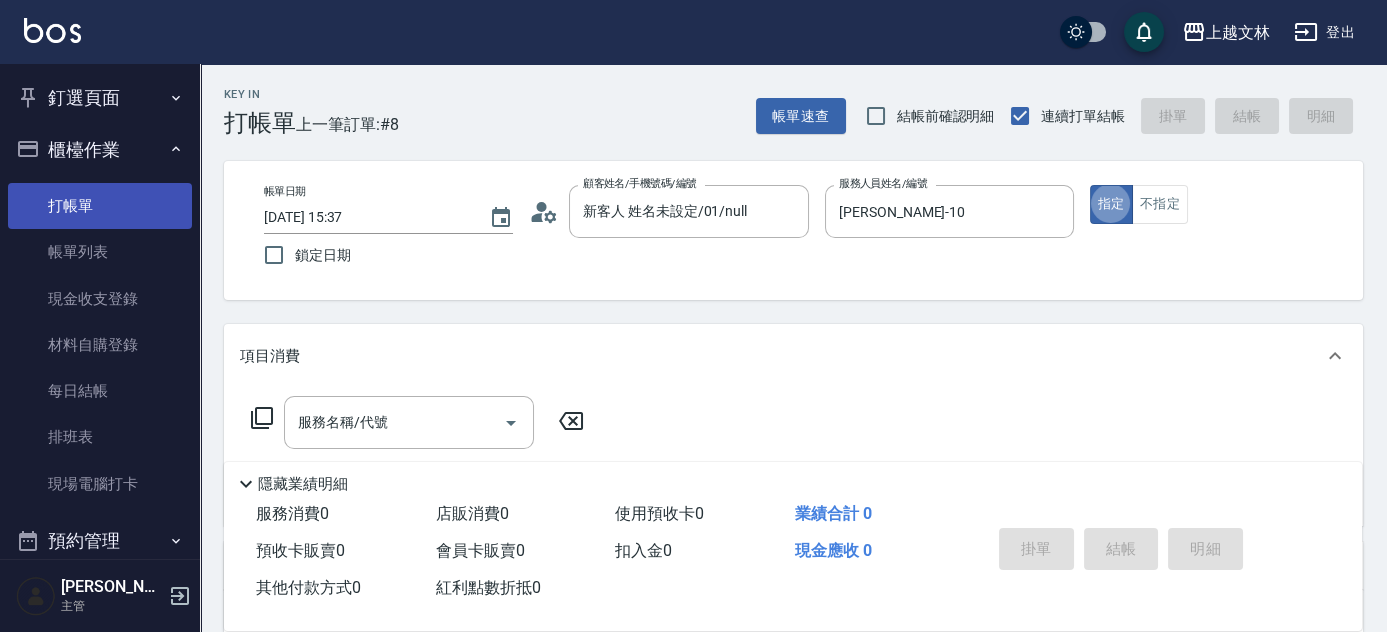 type on "true" 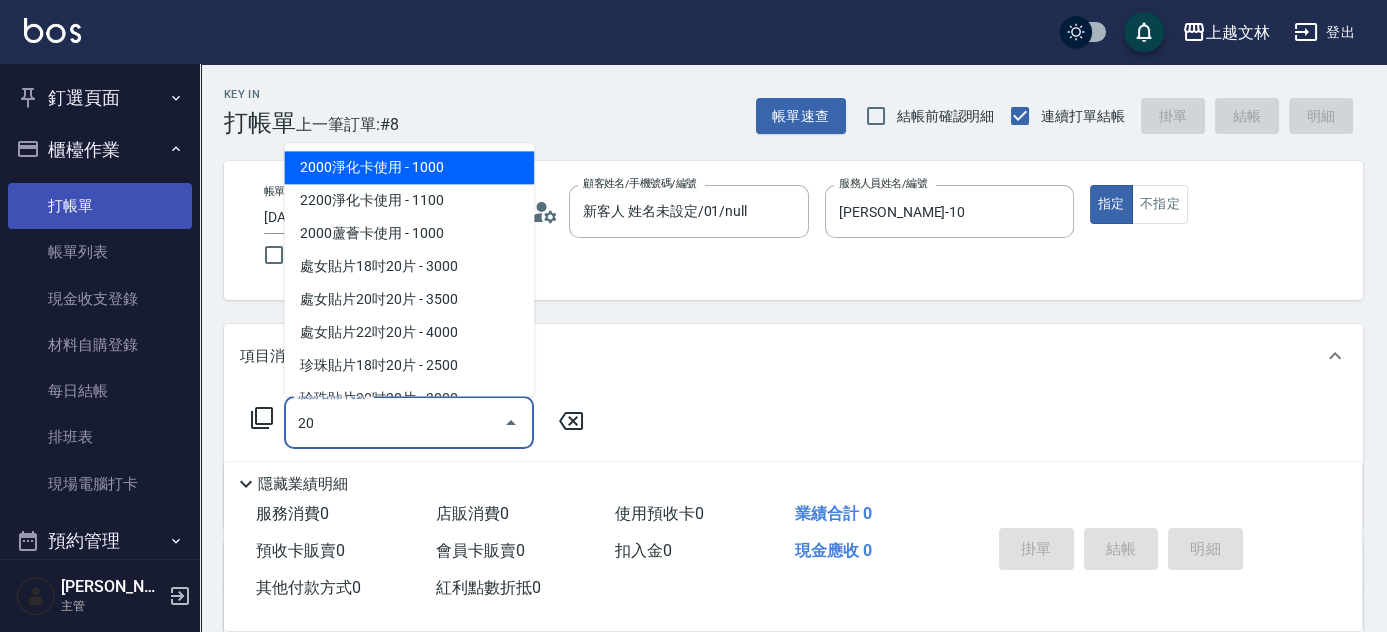 type on "204" 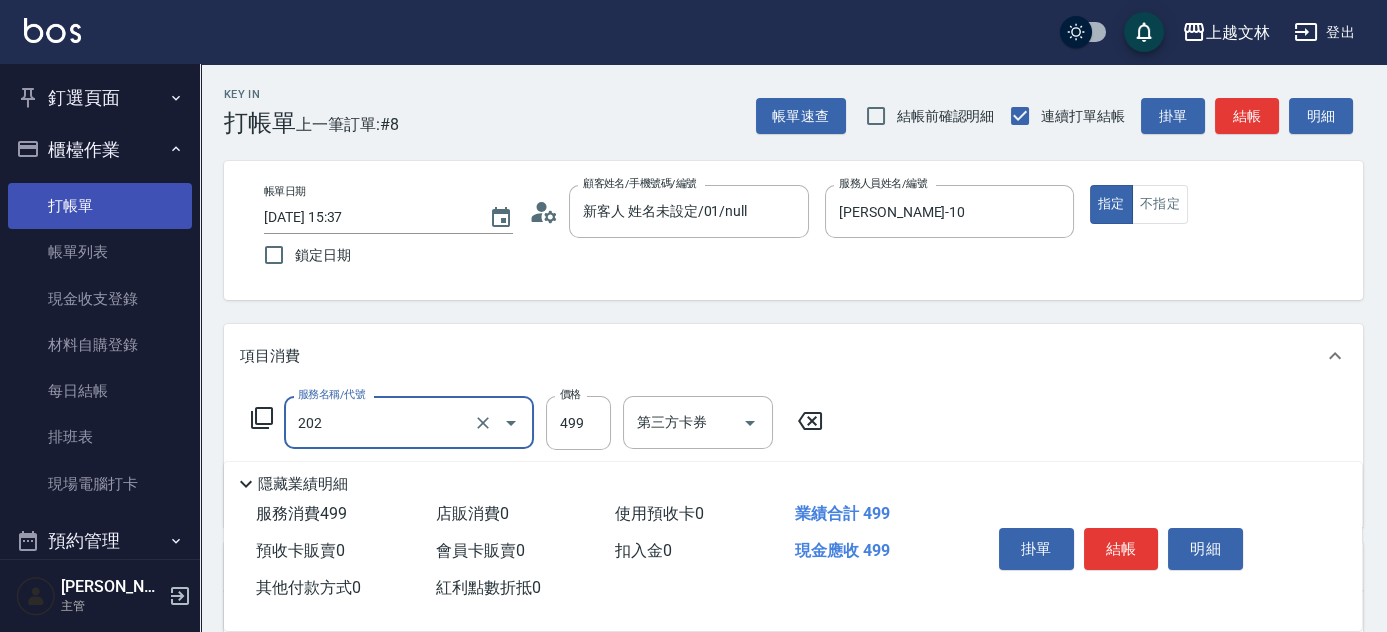 type on "A級單剪(202)" 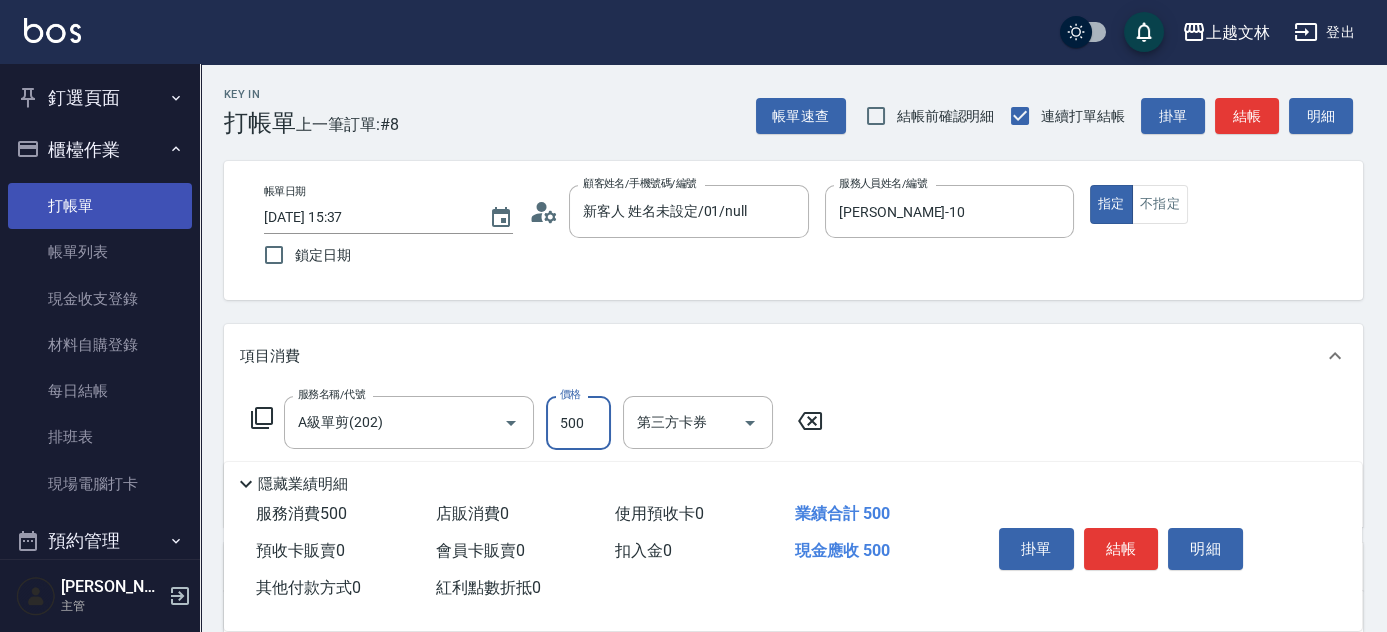 type on "500" 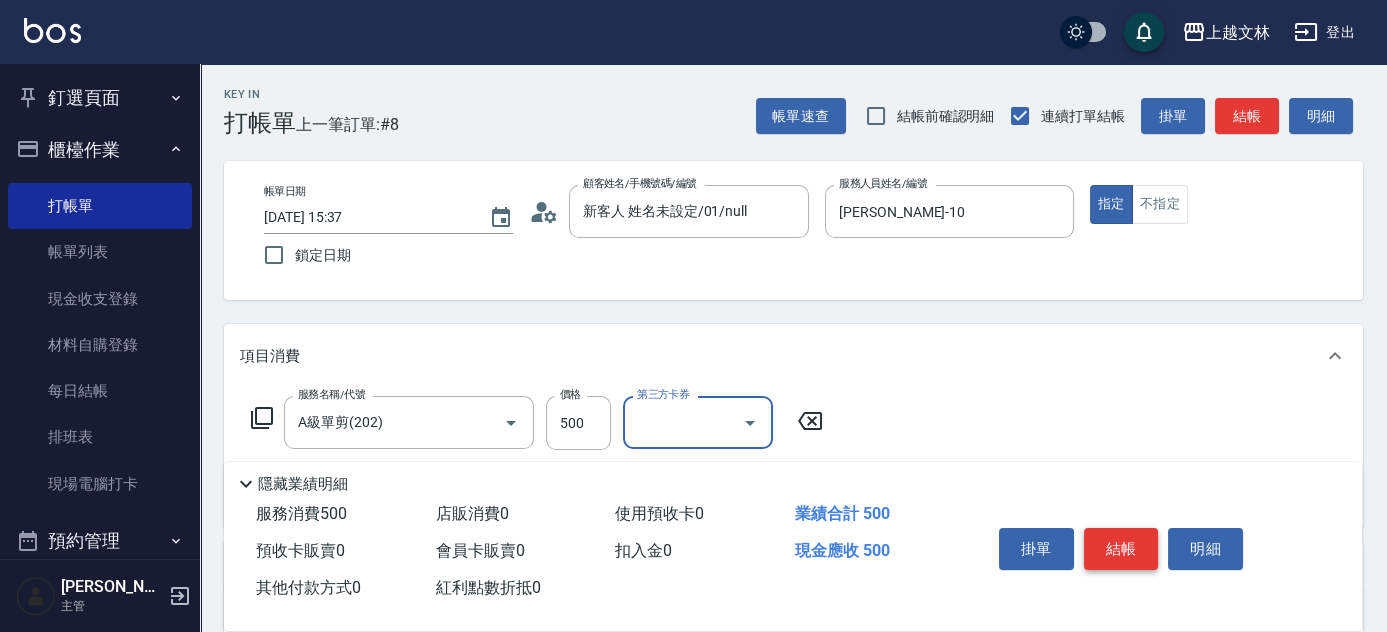click on "結帳" at bounding box center (1121, 549) 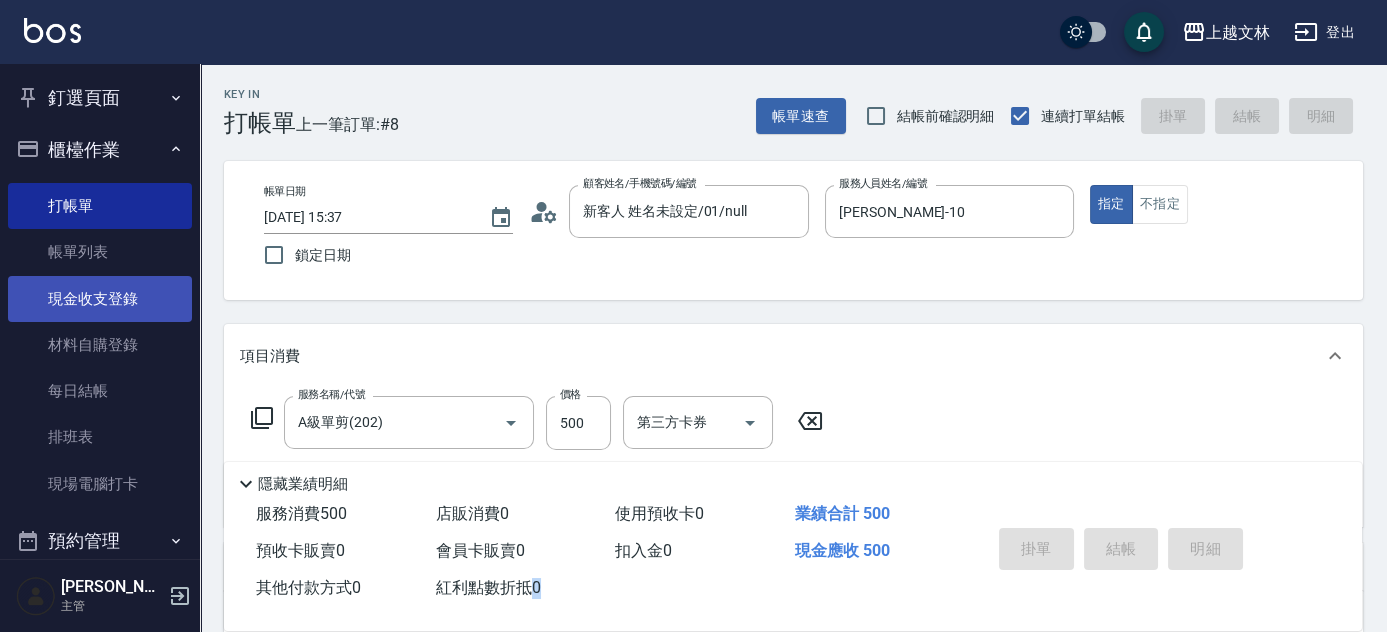 type on "[DATE] 16:04" 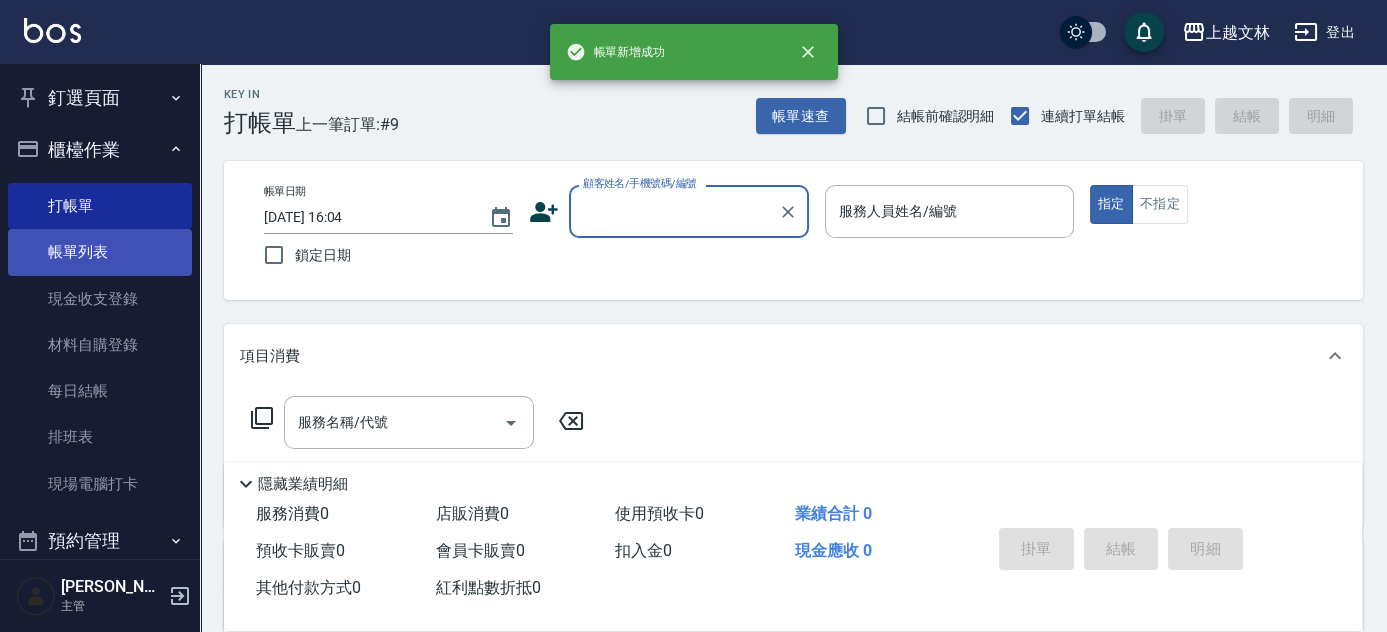 click on "帳單列表" at bounding box center (100, 252) 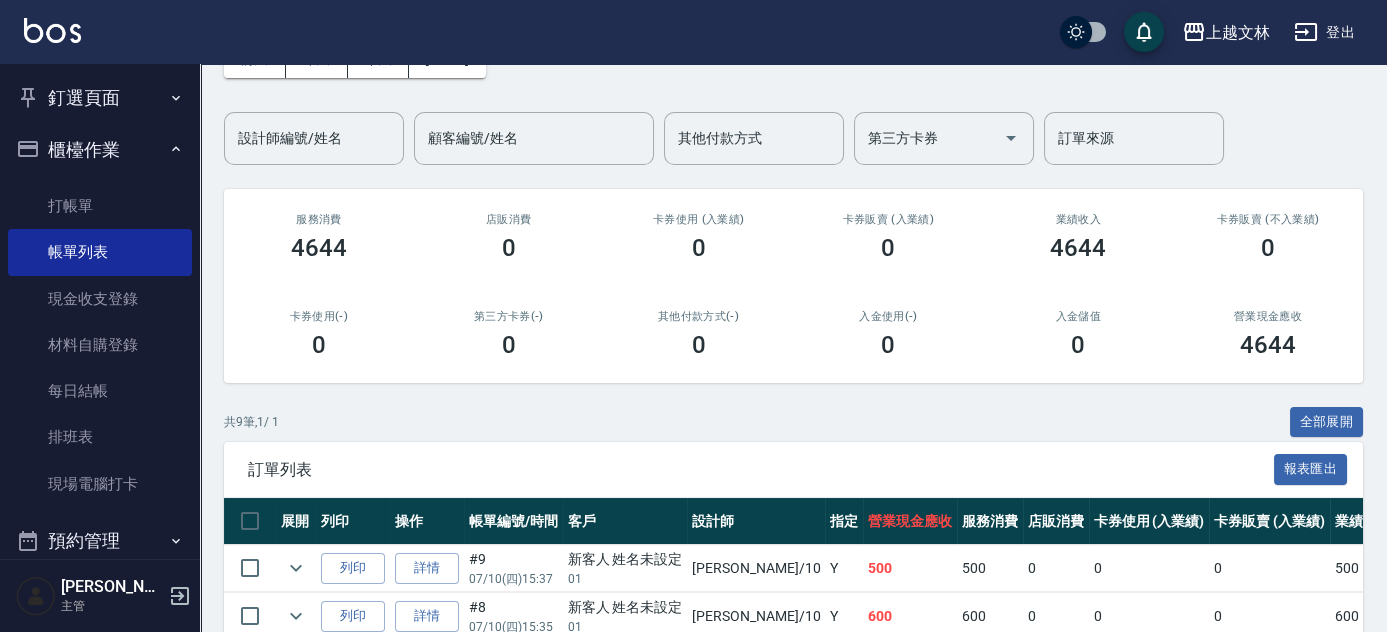 scroll, scrollTop: 133, scrollLeft: 0, axis: vertical 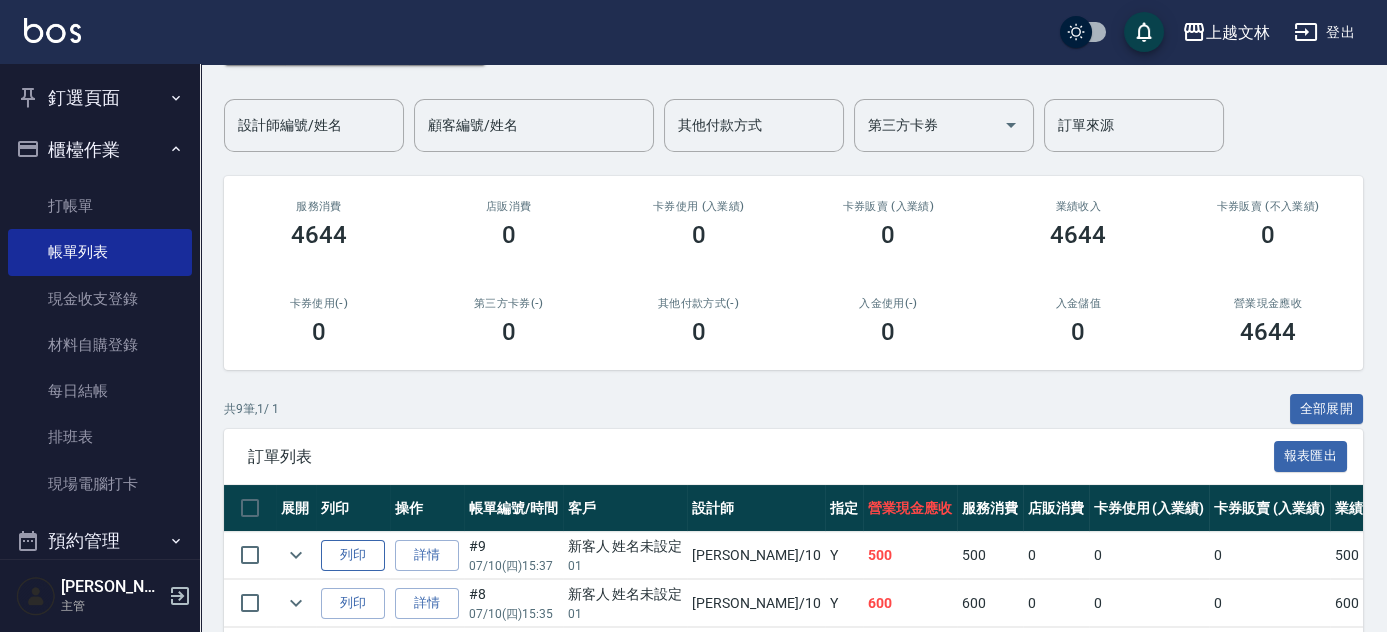 click on "列印" at bounding box center (353, 555) 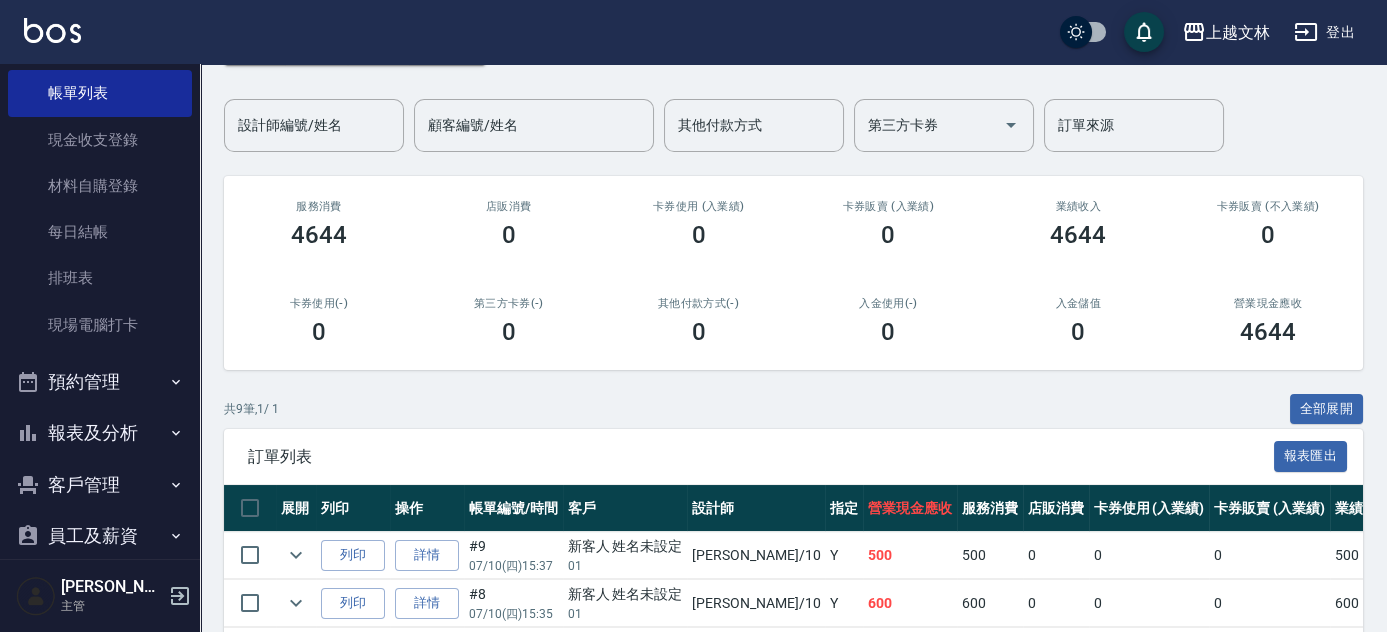 scroll, scrollTop: 188, scrollLeft: 0, axis: vertical 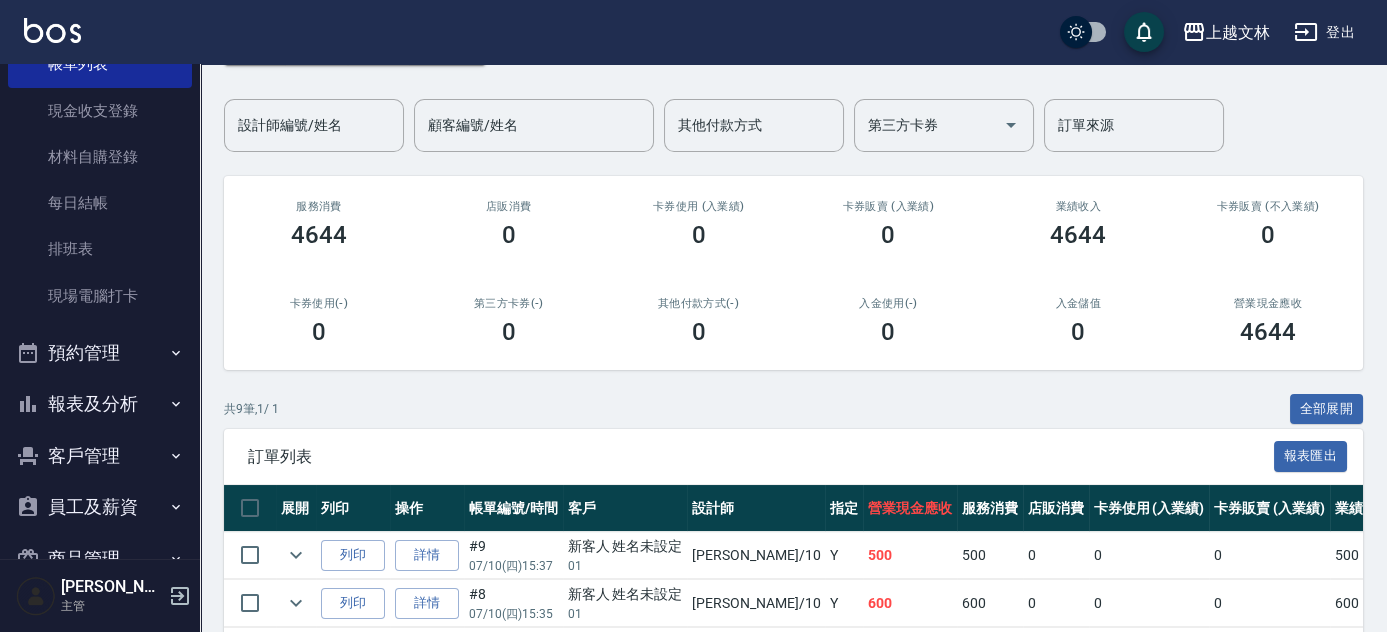 drag, startPoint x: 183, startPoint y: 414, endPoint x: 179, endPoint y: 477, distance: 63.126858 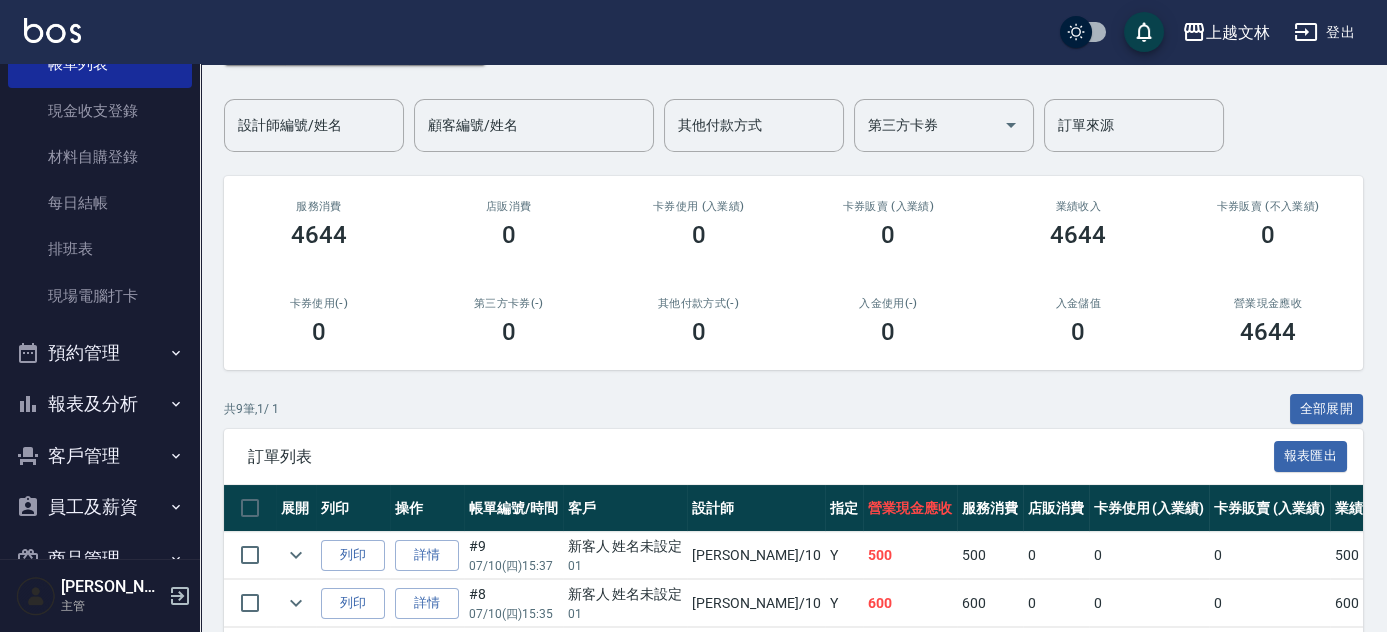 click on "報表及分析" at bounding box center [100, 404] 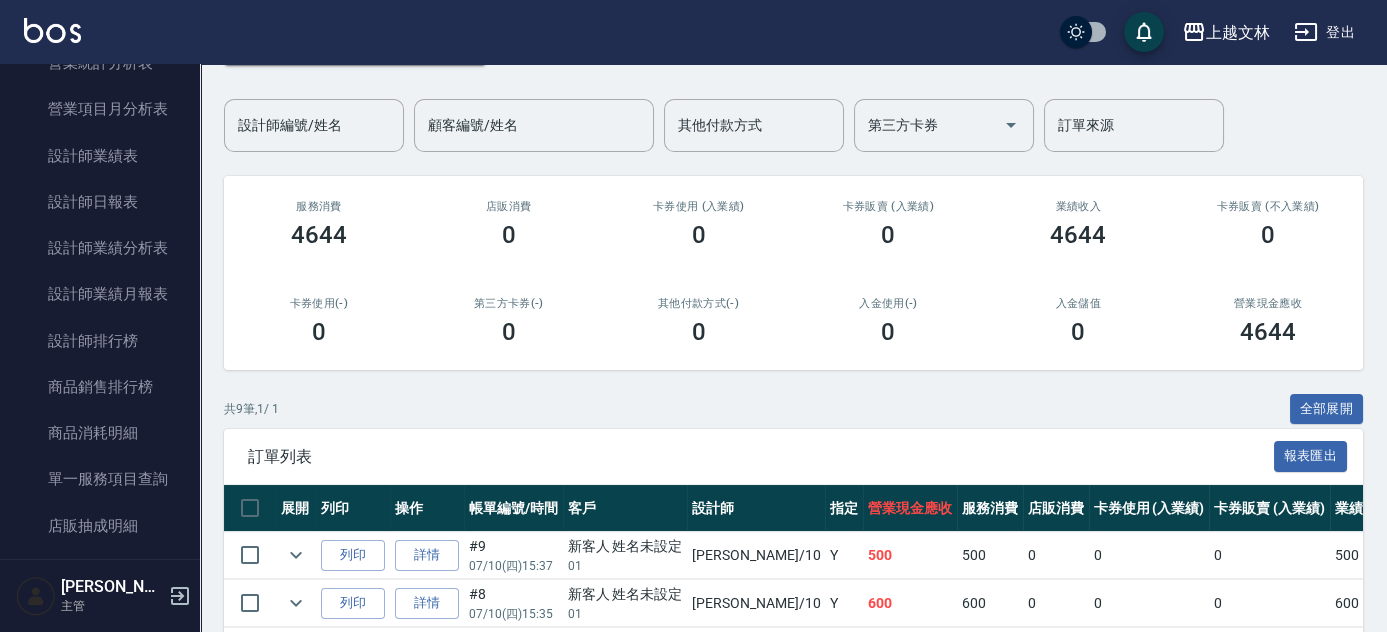 scroll, scrollTop: 1017, scrollLeft: 0, axis: vertical 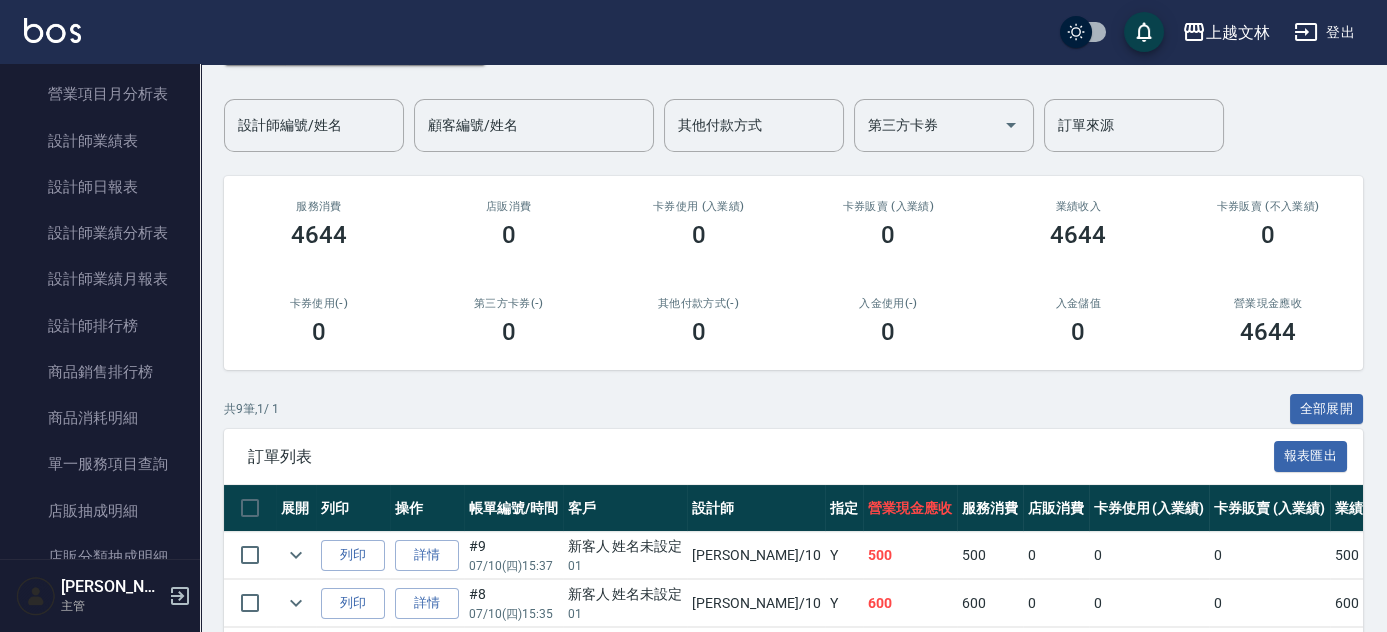 click on "釘選頁面 店家日報表 設計師排行榜 每日結帳 櫃檯作業 打帳單 帳單列表 現金收支登錄 材料自購登錄 每日結帳 排班表 現場電腦打卡 預約管理 預約管理 單日預約紀錄 單週預約紀錄 報表及分析 報表目錄 店家區間累計表 店家日報表 互助日報表 互助月報表 互助排行榜 互助點數明細 互助業績報表 全店業績分析表 營業統計分析表 營業項目月分析表 設計師業績表 設計師日報表 設計師業績分析表 設計師業績月報表 設計師排行榜 商品銷售排行榜 商品消耗明細 單一服務項目查詢 店販抽成明細 店販分類抽成明細 顧客入金餘額表 顧客卡券餘額表 每日非現金明細 每日收支明細 收支分類明細表 非現金明細對帳單 客戶管理 客戶列表 客資篩選匯出 卡券管理 入金管理 員工及薪資 員工列表 全店打卡記錄 考勤排班總表 薪資條 薪資明細表 商品管理 商品分類設定 商品列表" at bounding box center [100, 311] 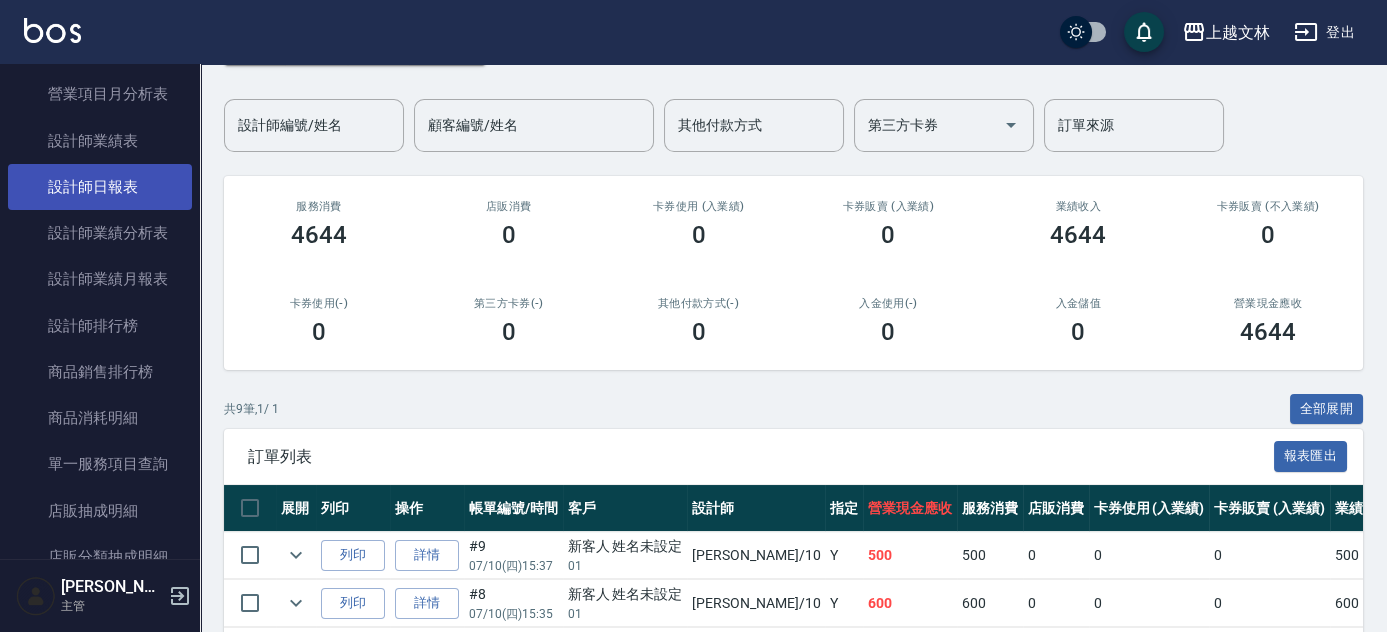 click on "設計師日報表" at bounding box center [100, 187] 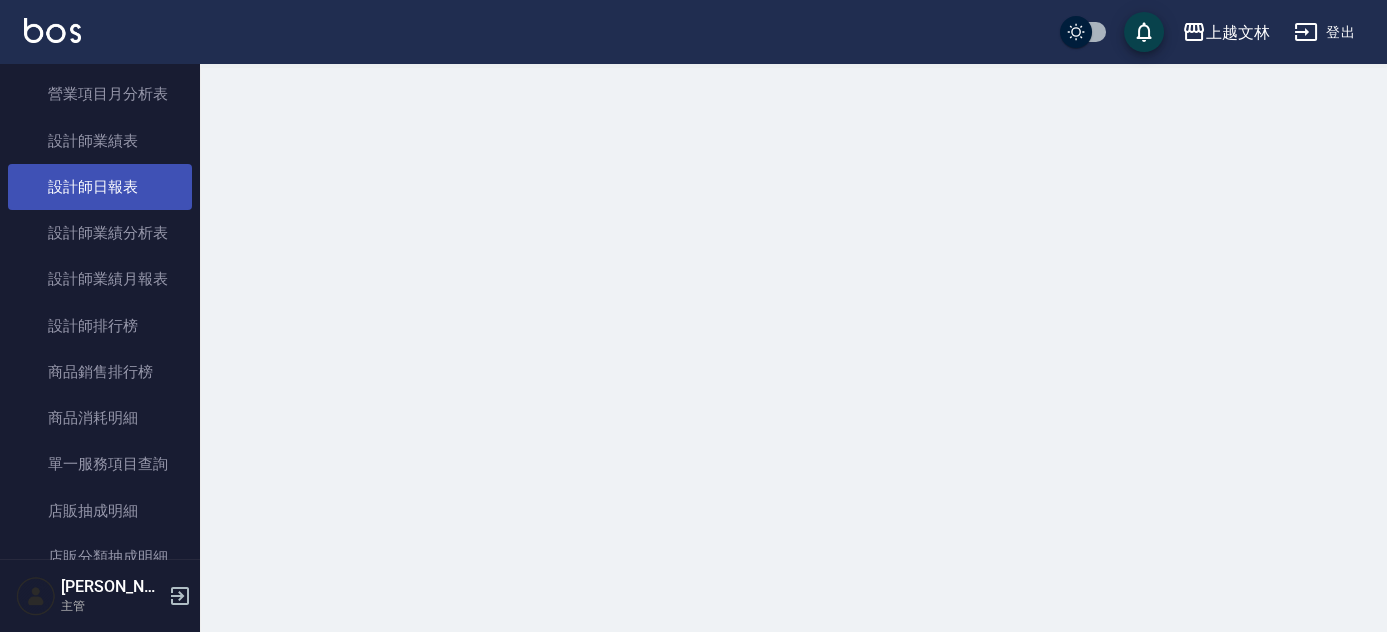 scroll, scrollTop: 0, scrollLeft: 0, axis: both 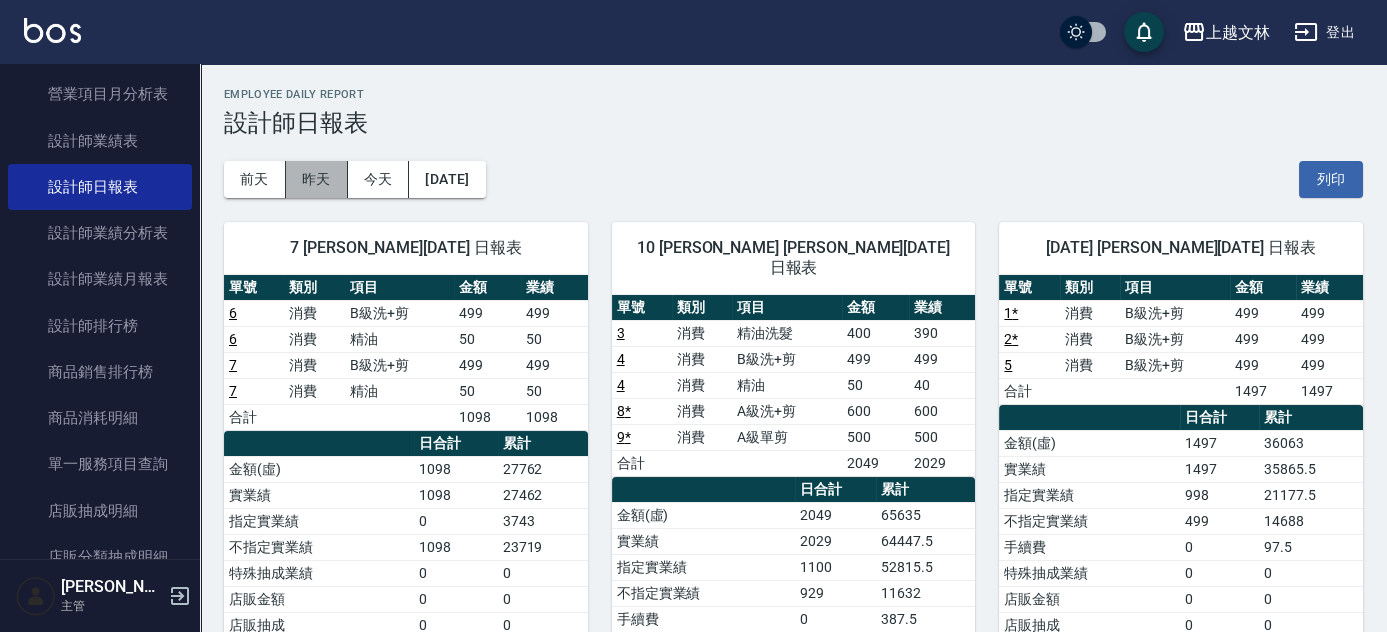 click on "昨天" at bounding box center [317, 179] 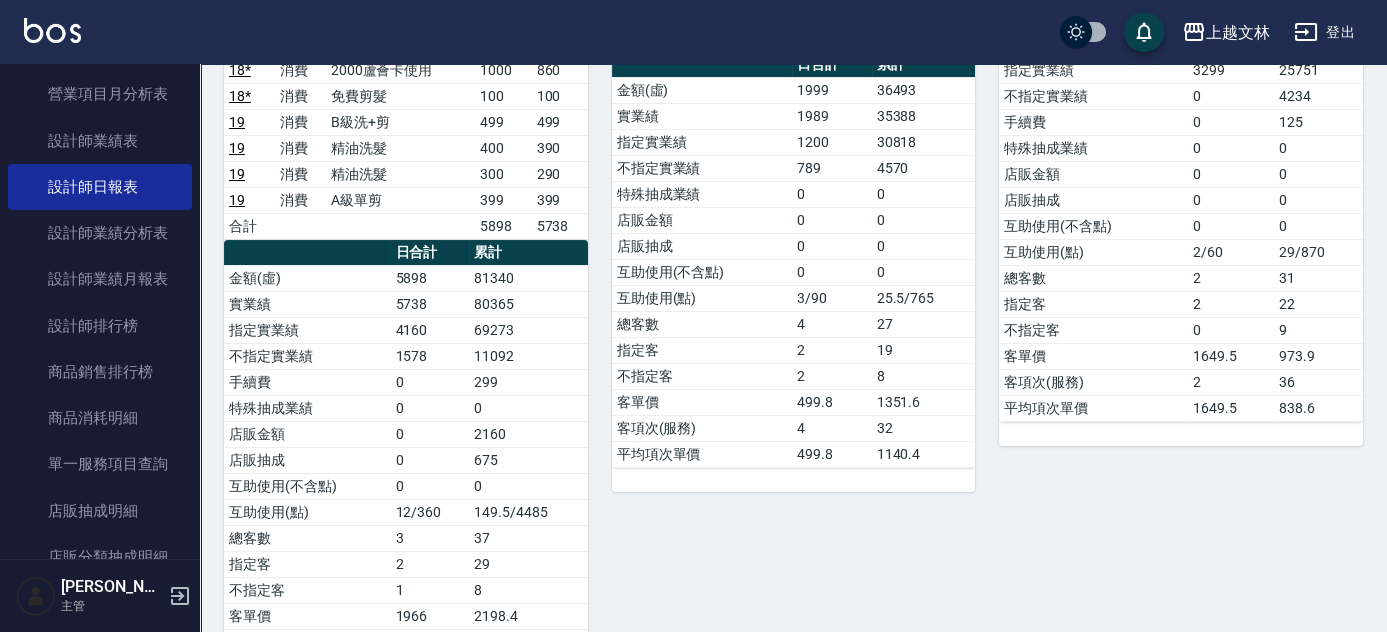 scroll, scrollTop: 432, scrollLeft: 0, axis: vertical 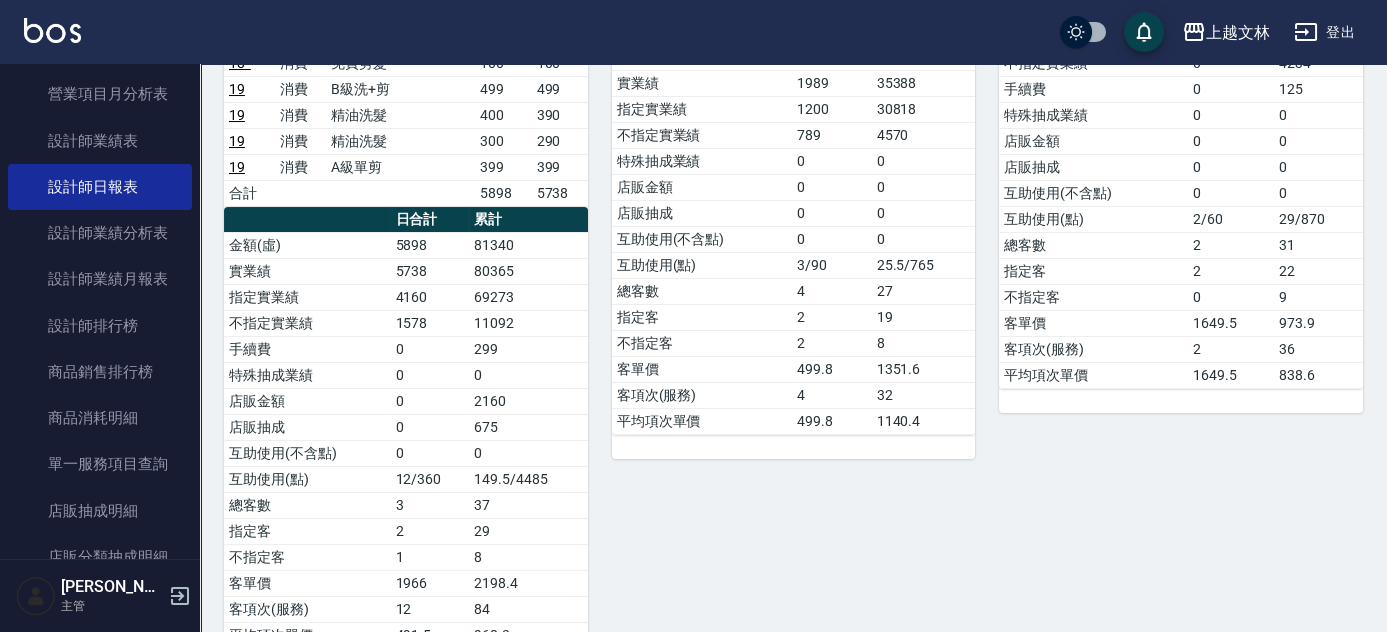 click on "上越文林   [DATE]   設計師日報表 列印時間： [DATE][PHONE_NUMBER]:05 Employee Daily Report 設計師日報表 [DATE] [DATE] [DATE] [DATE] 列印 1 FIONA 于綾方 [DATE] 日報表  單號 類別 項目 金額 業績 17 * 消費 A級洗+剪 600 600 17 * 消費 洗髮 300 300 17 * 消費 A級洗+剪 600 600 17 * 消費 A級洗+剪 600 600 17 * 消費 A級洗+剪 600 600 17 * 消費 A級單剪 500 500 18 * 消費 2000蘆薈卡使用 1000 860 18 * 消費 免費剪髮 100 100 19 消費 B級洗+剪 499 499 19 消費 精油洗髮 400 390 19 消費 精油洗髮 300 290 19 消費 A級單剪 399 399 合計 5898 5738 日合計 累計 金額(虛) 5898 81340 實業績 5738 80365 指定實業績 4160 69273 不指定實業績 1578 11092 手續費 0 299 特殊抽成業績 0 0 店販金額 0 2160 店販抽成 0 675 互助使用(不含點) 0 0 互助使用(點) 12/360 149.5/4485 總客數 3 37 指定客 2 29 不指定客 1 8 客單價 1966 2198.4 客項次(服務) 12 84 平均項次單價 491.5 968.3 單號" at bounding box center (793, 925) 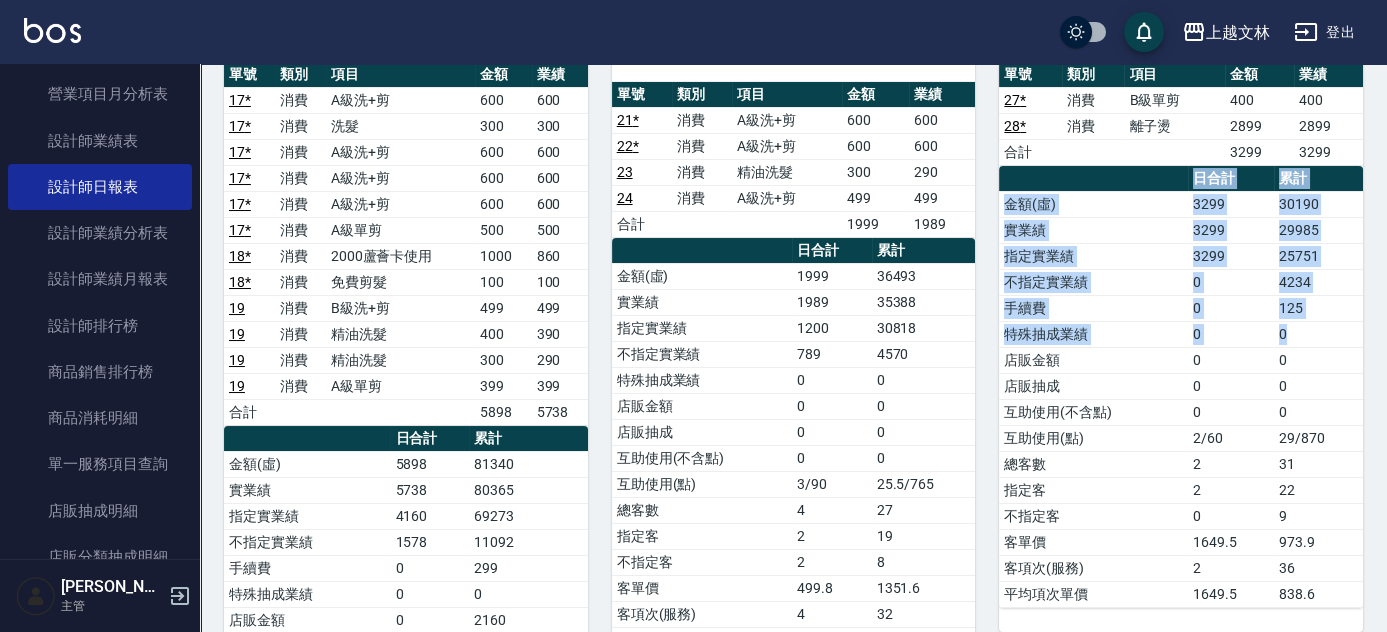 scroll, scrollTop: 177, scrollLeft: 0, axis: vertical 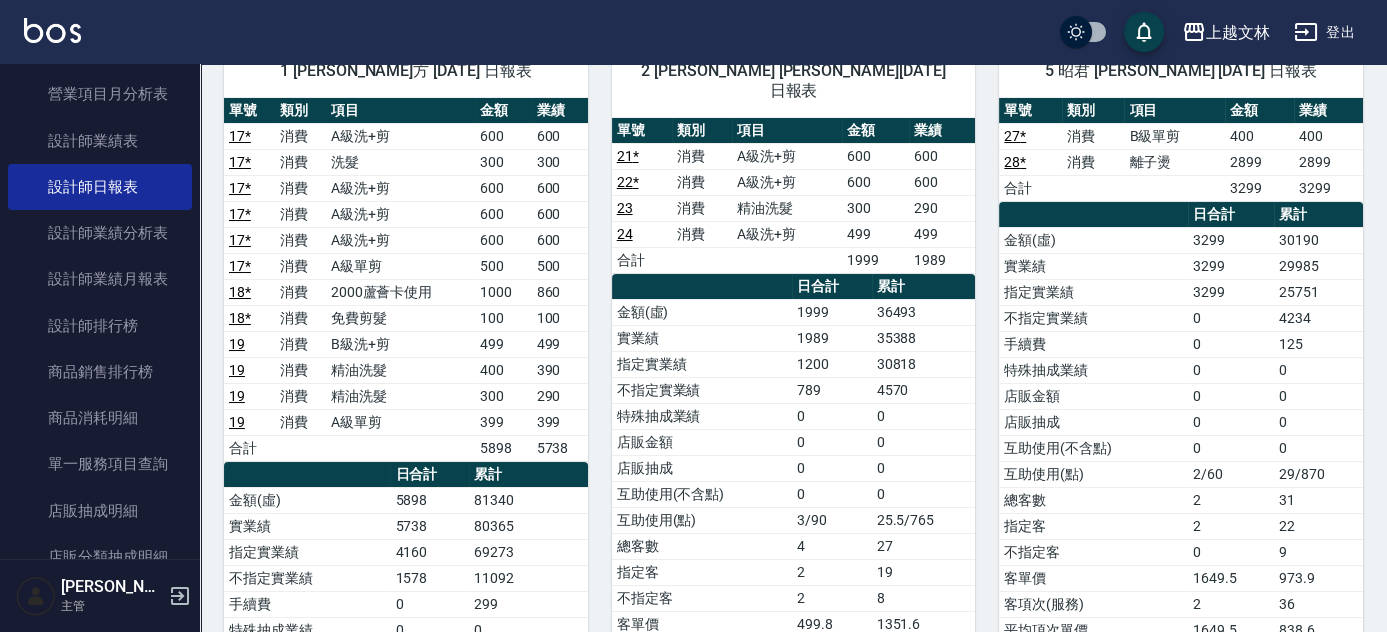 click on "上越文林   [DATE]   設計師日報表 列印時間： [DATE][PHONE_NUMBER]:05 Employee Daily Report 設計師日報表 [DATE] [DATE] [DATE] [DATE] 列印 1 FIONA 于綾方 [DATE] 日報表  單號 類別 項目 金額 業績 17 * 消費 A級洗+剪 600 600 17 * 消費 洗髮 300 300 17 * 消費 A級洗+剪 600 600 17 * 消費 A級洗+剪 600 600 17 * 消費 A級洗+剪 600 600 17 * 消費 A級單剪 500 500 18 * 消費 2000蘆薈卡使用 1000 860 18 * 消費 免費剪髮 100 100 19 消費 B級洗+剪 499 499 19 消費 精油洗髮 400 390 19 消費 精油洗髮 300 290 19 消費 A級單剪 399 399 合計 5898 5738 日合計 累計 金額(虛) 5898 81340 實業績 5738 80365 指定實業績 4160 69273 不指定實業績 1578 11092 手續費 0 299 特殊抽成業績 0 0 店販金額 0 2160 店販抽成 0 675 互助使用(不含點) 0 0 互助使用(點) 12/360 149.5/4485 總客數 3 37 指定客 2 29 不指定客 1 8 客單價 1966 2198.4 客項次(服務) 12 84 平均項次單價 491.5 968.3 單號" at bounding box center (793, 1180) 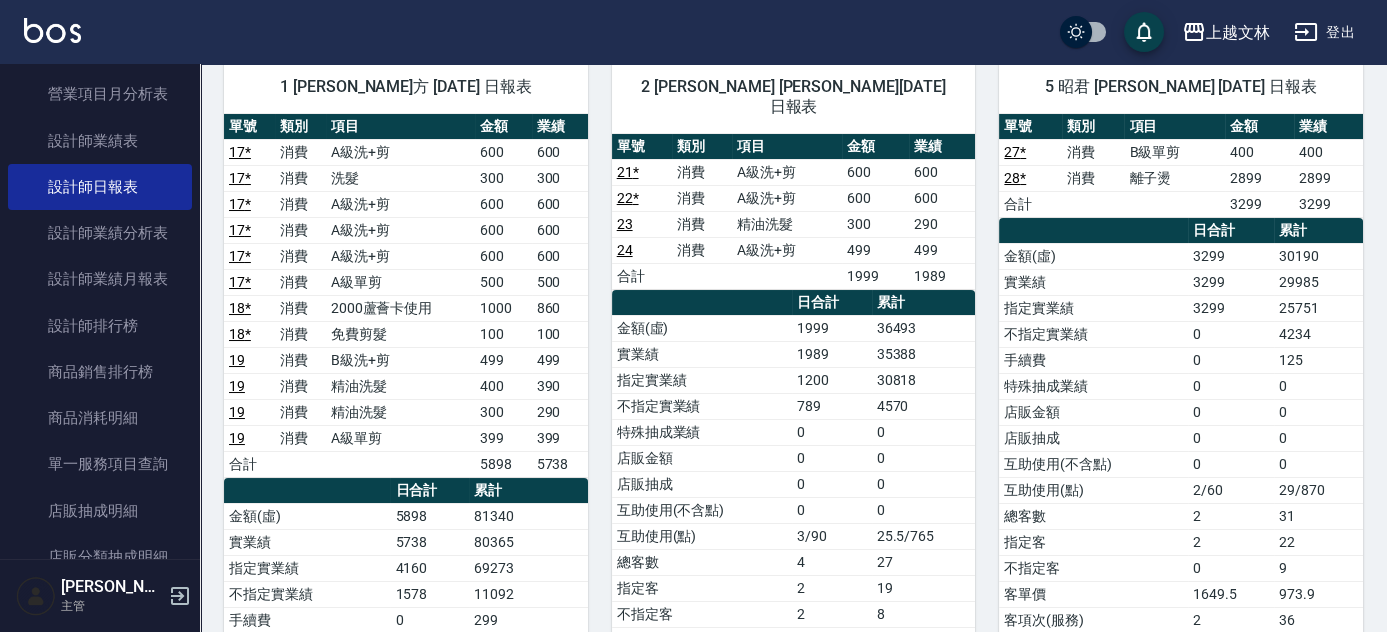 click on "上越文林   [DATE]   設計師日報表 列印時間： [DATE][PHONE_NUMBER]:05 Employee Daily Report 設計師日報表 [DATE] [DATE] [DATE] [DATE] 列印 1 FIONA 于綾方 [DATE] 日報表  單號 類別 項目 金額 業績 17 * 消費 A級洗+剪 600 600 17 * 消費 洗髮 300 300 17 * 消費 A級洗+剪 600 600 17 * 消費 A級洗+剪 600 600 17 * 消費 A級洗+剪 600 600 17 * 消費 A級單剪 500 500 18 * 消費 2000蘆薈卡使用 1000 860 18 * 消費 免費剪髮 100 100 19 消費 B級洗+剪 499 499 19 消費 精油洗髮 400 390 19 消費 精油洗髮 300 290 19 消費 A級單剪 399 399 合計 5898 5738 日合計 累計 金額(虛) 5898 81340 實業績 5738 80365 指定實業績 4160 69273 不指定實業績 1578 11092 手續費 0 299 特殊抽成業績 0 0 店販金額 0 2160 店販抽成 0 675 互助使用(不含點) 0 0 互助使用(點) 12/360 149.5/4485 總客數 3 37 指定客 2 29 不指定客 1 8 客單價 1966 2198.4 客項次(服務) 12 84 平均項次單價 491.5 968.3 單號" at bounding box center [793, 1196] 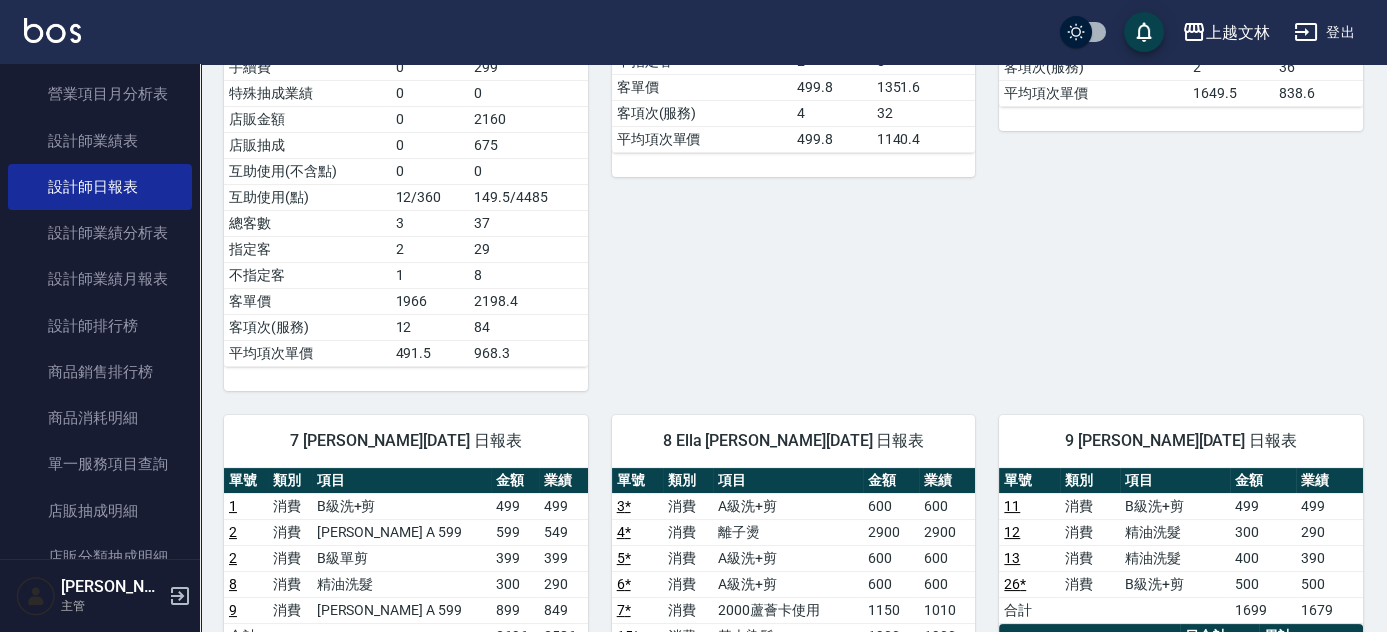click on "上越文林   [DATE]   設計師日報表 列印時間： [DATE][PHONE_NUMBER]:05 Employee Daily Report 設計師日報表 [DATE] [DATE] [DATE] [DATE] 列印 1 FIONA 于綾方 [DATE] 日報表  單號 類別 項目 金額 業績 17 * 消費 A級洗+剪 600 600 17 * 消費 洗髮 300 300 17 * 消費 A級洗+剪 600 600 17 * 消費 A級洗+剪 600 600 17 * 消費 A級洗+剪 600 600 17 * 消費 A級單剪 500 500 18 * 消費 2000蘆薈卡使用 1000 860 18 * 消費 免費剪髮 100 100 19 消費 B級洗+剪 499 499 19 消費 精油洗髮 400 390 19 消費 精油洗髮 300 290 19 消費 A級單剪 399 399 合計 5898 5738 日合計 累計 金額(虛) 5898 81340 實業績 5738 80365 指定實業績 4160 69273 不指定實業績 1578 11092 手續費 0 299 特殊抽成業績 0 0 店販金額 0 2160 店販抽成 0 675 互助使用(不含點) 0 0 互助使用(點) 12/360 149.5/4485 總客數 3 37 指定客 2 29 不指定客 1 8 客單價 1966 2198.4 客項次(服務) 12 84 平均項次單價 491.5 968.3 單號" at bounding box center [793, 643] 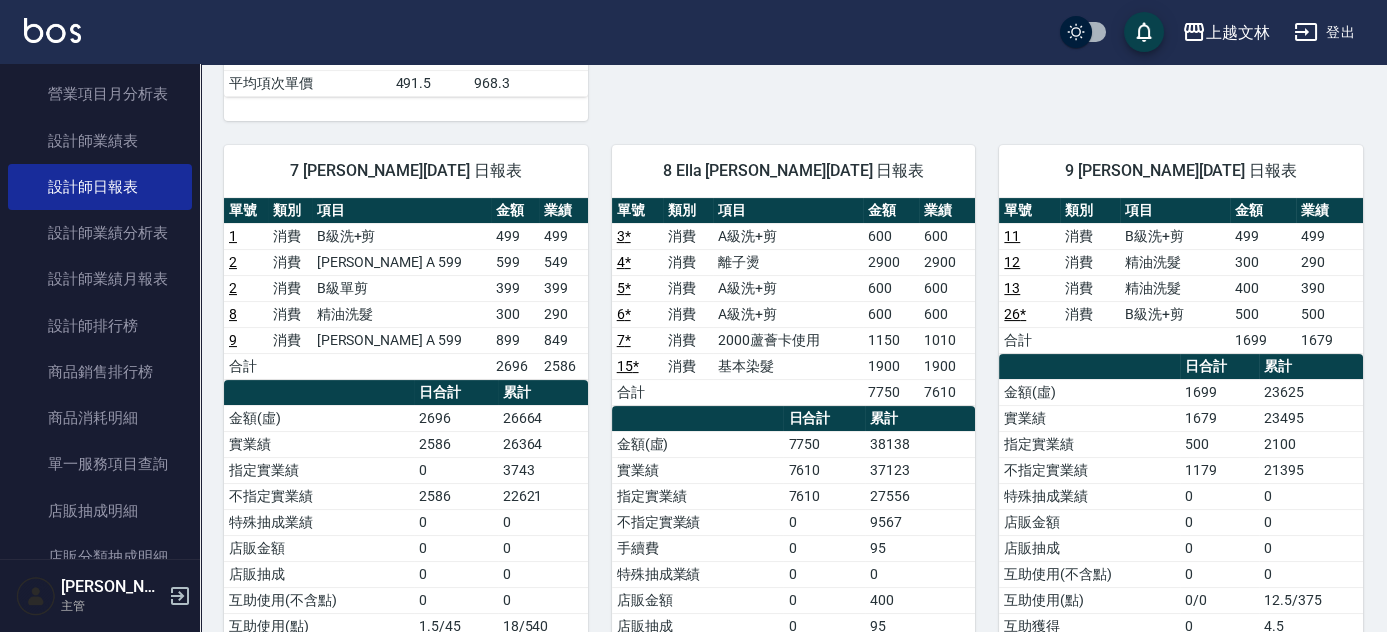 scroll, scrollTop: 1080, scrollLeft: 0, axis: vertical 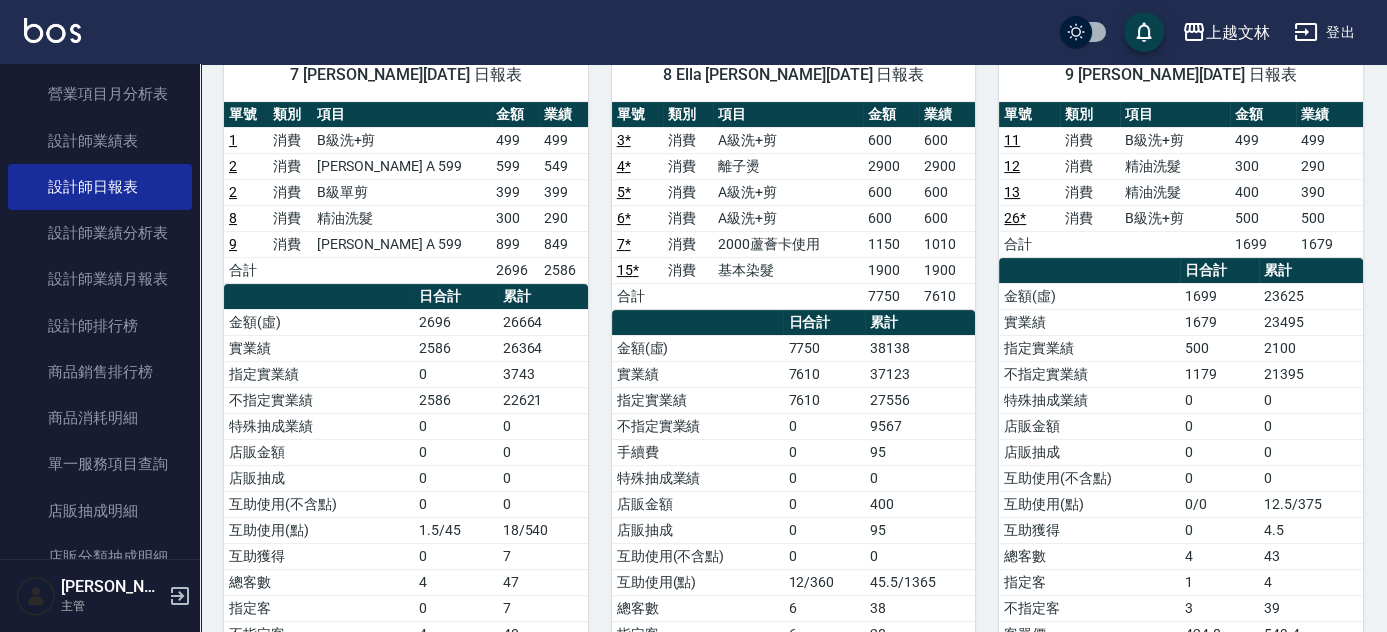 click on "12.5/375" at bounding box center [1311, 504] 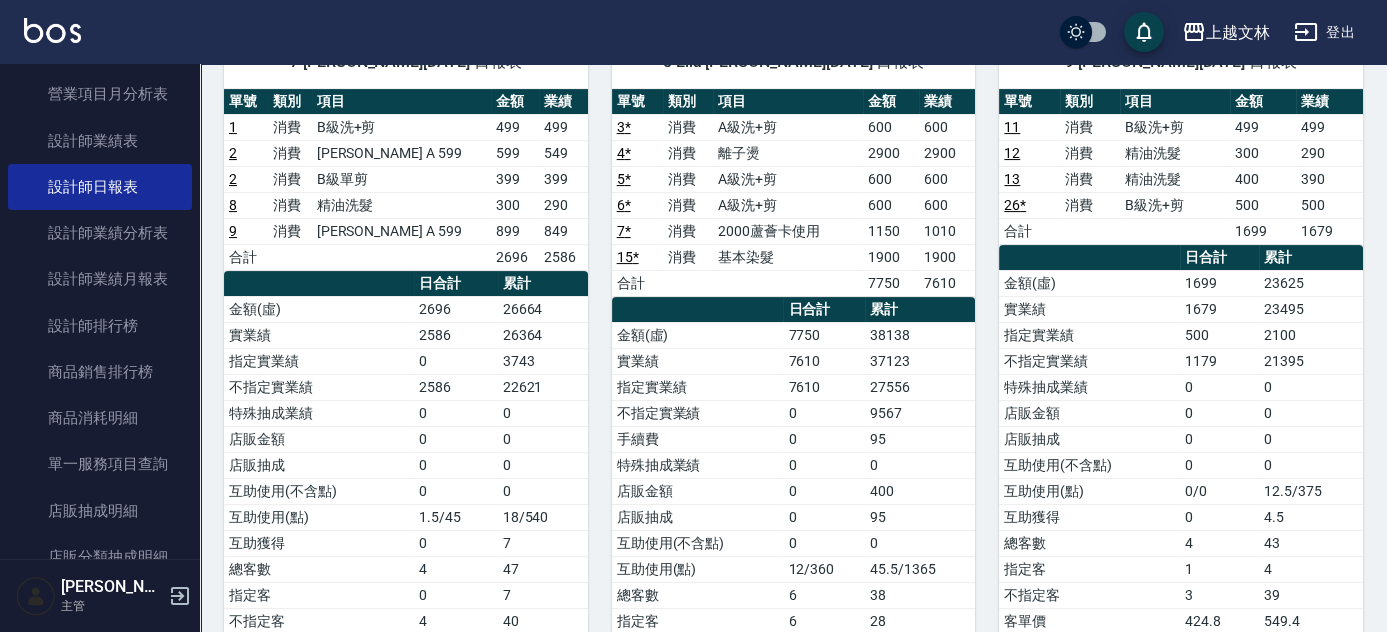 click on "上越文林   [DATE]   設計師日報表 列印時間： [DATE][PHONE_NUMBER]:05 Employee Daily Report 設計師日報表 [DATE] [DATE] [DATE] [DATE] 列印 1 FIONA 于綾方 [DATE] 日報表  單號 類別 項目 金額 業績 17 * 消費 A級洗+剪 600 600 17 * 消費 洗髮 300 300 17 * 消費 A級洗+剪 600 600 17 * 消費 A級洗+剪 600 600 17 * 消費 A級洗+剪 600 600 17 * 消費 A級單剪 500 500 18 * 消費 2000蘆薈卡使用 1000 860 18 * 消費 免費剪髮 100 100 19 消費 B級洗+剪 499 499 19 消費 精油洗髮 400 390 19 消費 精油洗髮 300 290 19 消費 A級單剪 399 399 合計 5898 5738 日合計 累計 金額(虛) 5898 81340 實業績 5738 80365 指定實業績 4160 69273 不指定實業績 1578 11092 手續費 0 299 特殊抽成業績 0 0 店販金額 0 2160 店販抽成 0 675 互助使用(不含點) 0 0 互助使用(點) 12/360 149.5/4485 總客數 3 37 指定客 2 29 不指定客 1 8 客單價 1966 2198.4 客項次(服務) 12 84 平均項次單價 491.5 968.3 單號" at bounding box center (793, 264) 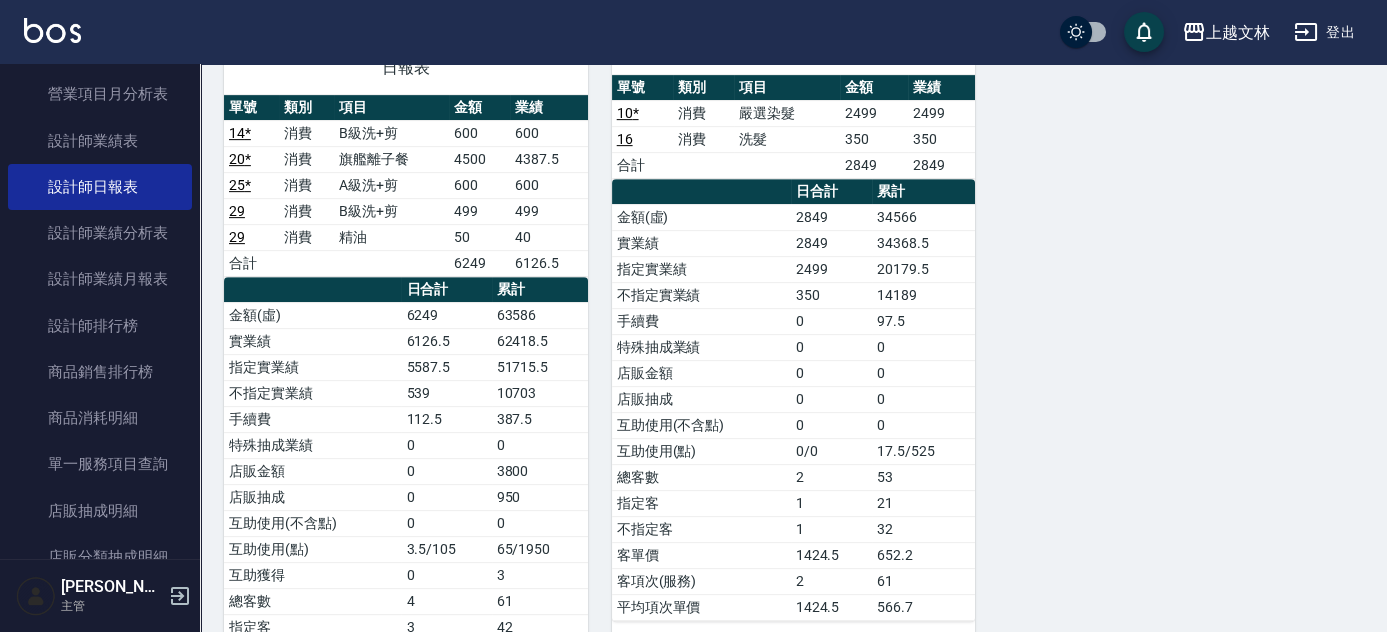 scroll, scrollTop: 1975, scrollLeft: 0, axis: vertical 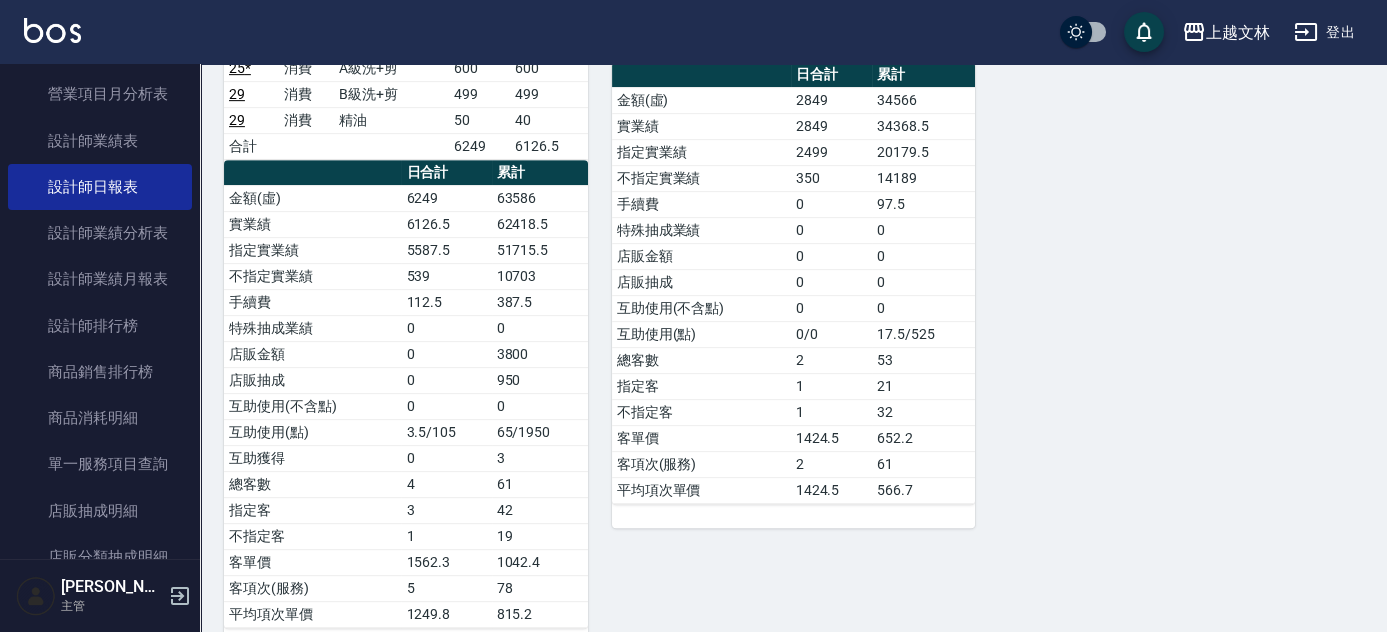 click on "1 [PERSON_NAME] 于綾方 [DATE] 日報表  單號 類別 項目 金額 業績 17 * 消費 A級洗+剪 600 600 17 * 消費 洗髮 300 300 17 * 消費 A級洗+剪 600 600 17 * 消費 A級洗+剪 600 600 17 * 消費 A級洗+剪 600 600 17 * 消費 A級單剪 500 500 18 * 消費 2000蘆薈卡使用 1000 860 18 * 消費 免費剪髮 100 100 19 消費 B級洗+剪 499 499 19 消費 精油洗髮 400 390 19 消費 精油洗髮 300 290 19 消費 A級單剪 399 399 合計 5898 5738 日合計 累計 金額(虛) 5898 81340 實業績 5738 80365 指定實業績 4160 69273 不指定實業績 1578 11092 手續費 0 299 特殊抽成業績 0 0 店販金額 0 2160 店販抽成 0 675 互助使用(不含點) 0 0 互助使用(點) 12/360 149.5/4485 總客數 3 37 指定客 2 29 不指定客 1 8 客單價 1966 2198.4 客項次(服務) 12 84 平均項次單價 491.5 968.3 2 [PERSON_NAME] [PERSON_NAME][DATE] 日報表  單號 類別 項目 金額 業績 21 * 消費 A級洗+剪 600 600 22 * 消費 A級洗+剪 600 600 23 消費 精油洗髮 24" at bounding box center (781, -563) 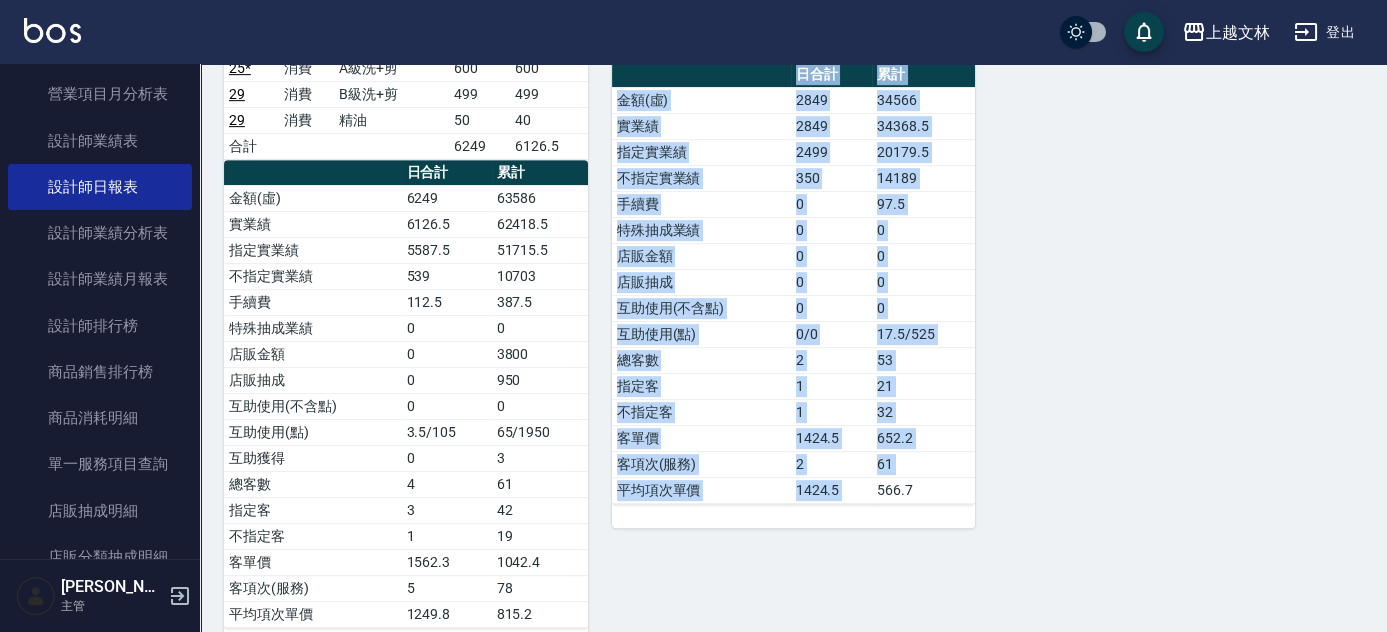 click on "1 [PERSON_NAME] 于綾方 [DATE] 日報表  單號 類別 項目 金額 業績 17 * 消費 A級洗+剪 600 600 17 * 消費 洗髮 300 300 17 * 消費 A級洗+剪 600 600 17 * 消費 A級洗+剪 600 600 17 * 消費 A級洗+剪 600 600 17 * 消費 A級單剪 500 500 18 * 消費 2000蘆薈卡使用 1000 860 18 * 消費 免費剪髮 100 100 19 消費 B級洗+剪 499 499 19 消費 精油洗髮 400 390 19 消費 精油洗髮 300 290 19 消費 A級單剪 399 399 合計 5898 5738 日合計 累計 金額(虛) 5898 81340 實業績 5738 80365 指定實業績 4160 69273 不指定實業績 1578 11092 手續費 0 299 特殊抽成業績 0 0 店販金額 0 2160 店販抽成 0 675 互助使用(不含點) 0 0 互助使用(點) 12/360 149.5/4485 總客數 3 37 指定客 2 29 不指定客 1 8 客單價 1966 2198.4 客項次(服務) 12 84 平均項次單價 491.5 968.3 2 [PERSON_NAME] [PERSON_NAME][DATE] 日報表  單號 類別 項目 金額 業績 21 * 消費 A級洗+剪 600 600 22 * 消費 A級洗+剪 600 600 23 消費 精油洗髮 24" at bounding box center [781, -563] 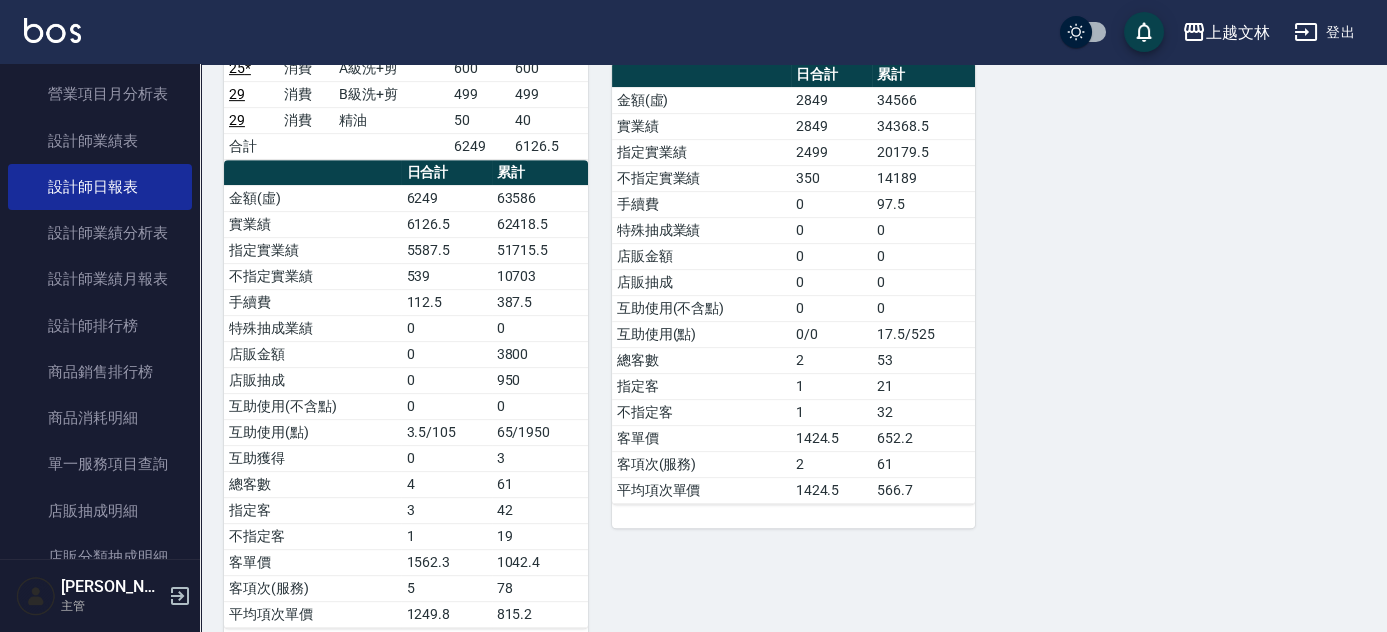 drag, startPoint x: 183, startPoint y: 253, endPoint x: 198, endPoint y: 181, distance: 73.545906 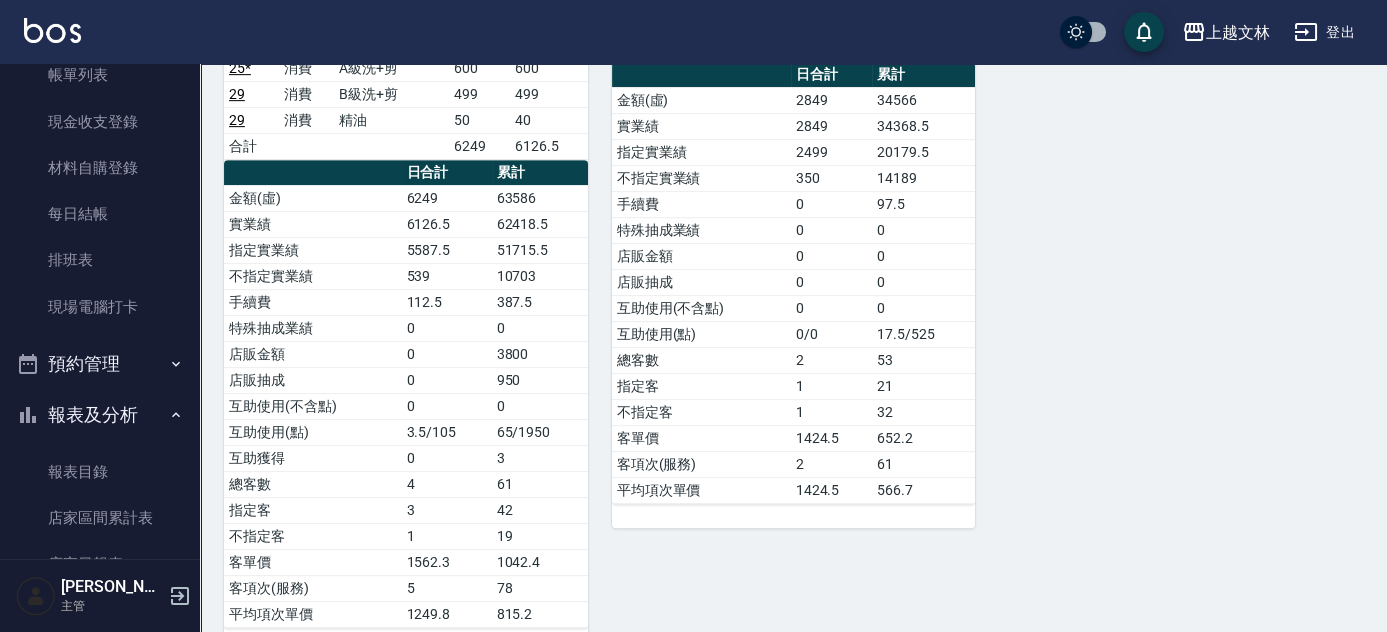 scroll, scrollTop: 138, scrollLeft: 0, axis: vertical 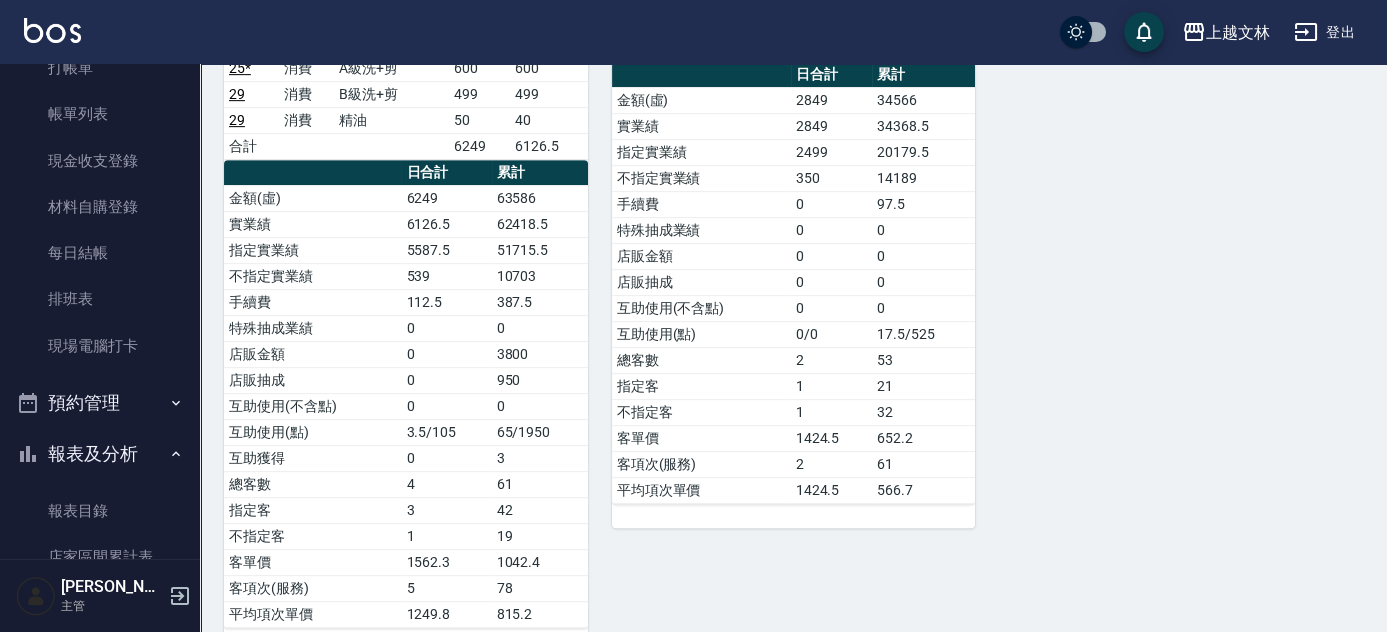 click on "上越文[PERSON_NAME]出" at bounding box center [693, 32] 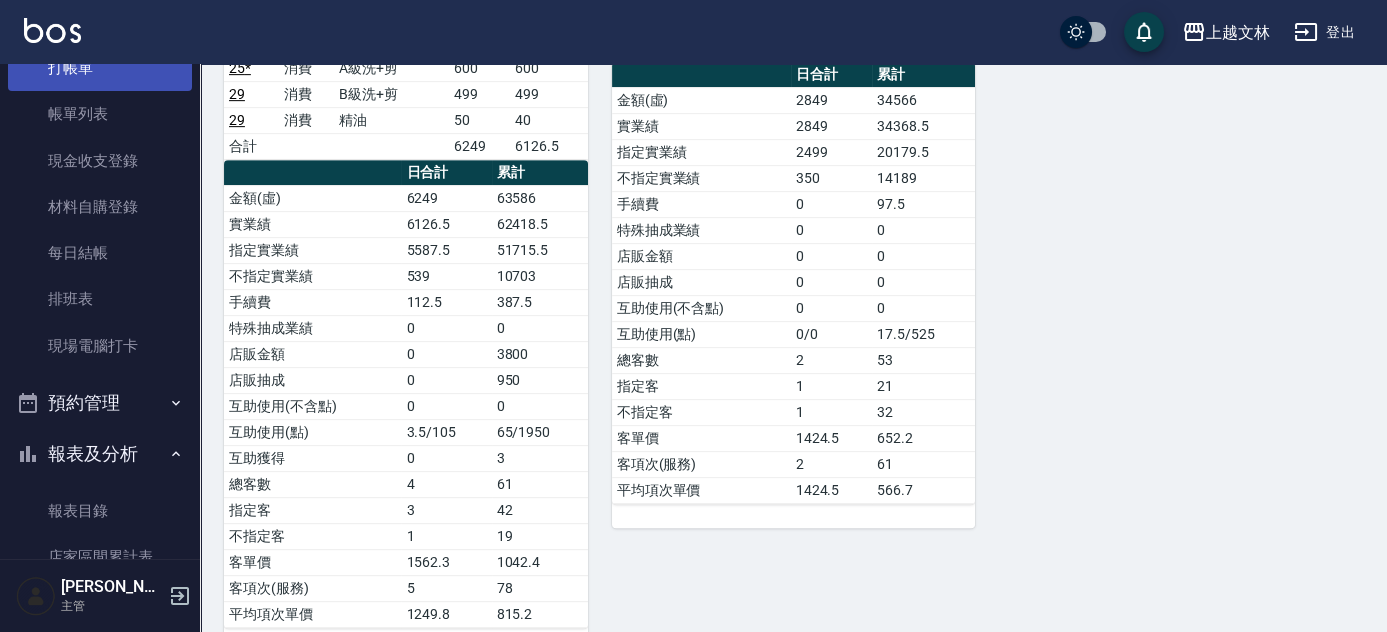 click on "打帳單" at bounding box center (100, 68) 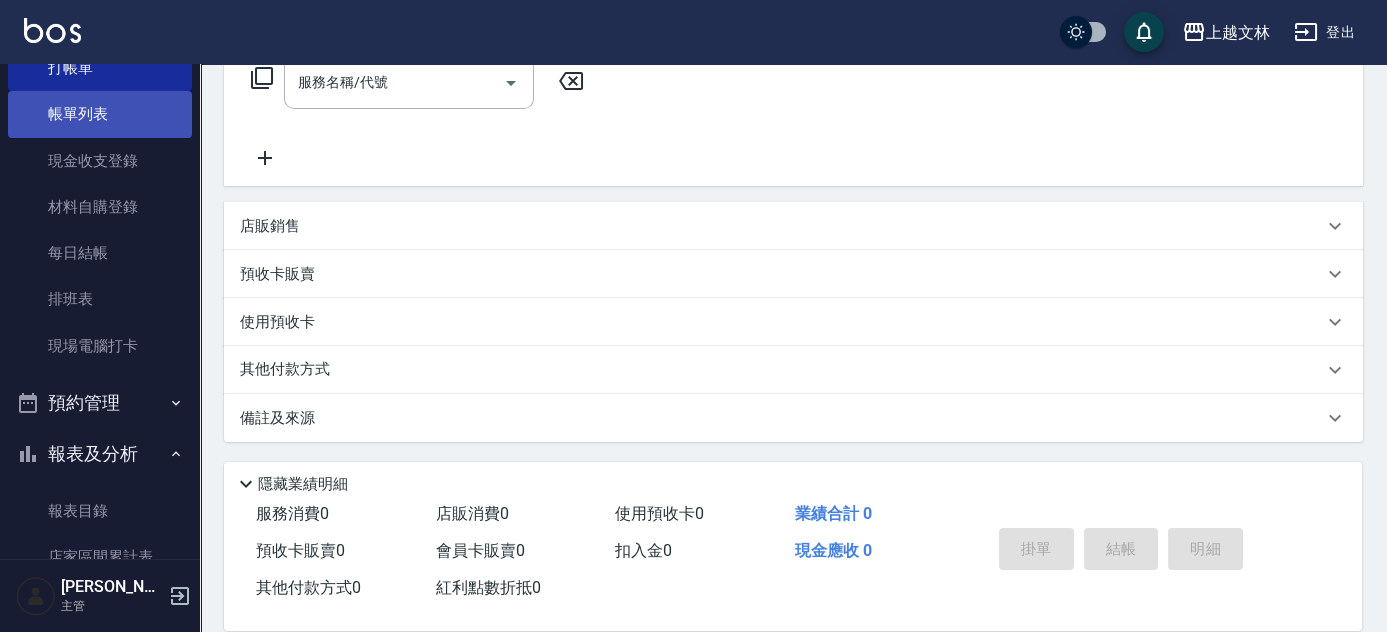 scroll, scrollTop: 0, scrollLeft: 0, axis: both 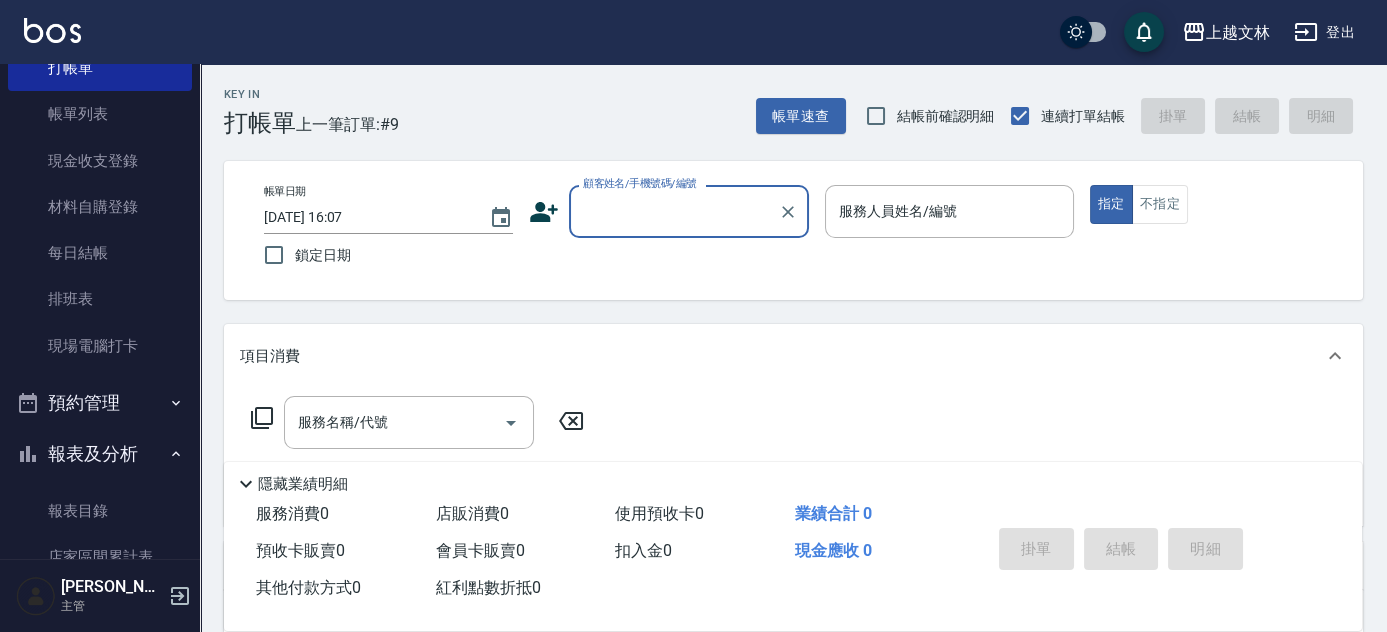 click on "顧客姓名/手機號碼/編號" at bounding box center [674, 211] 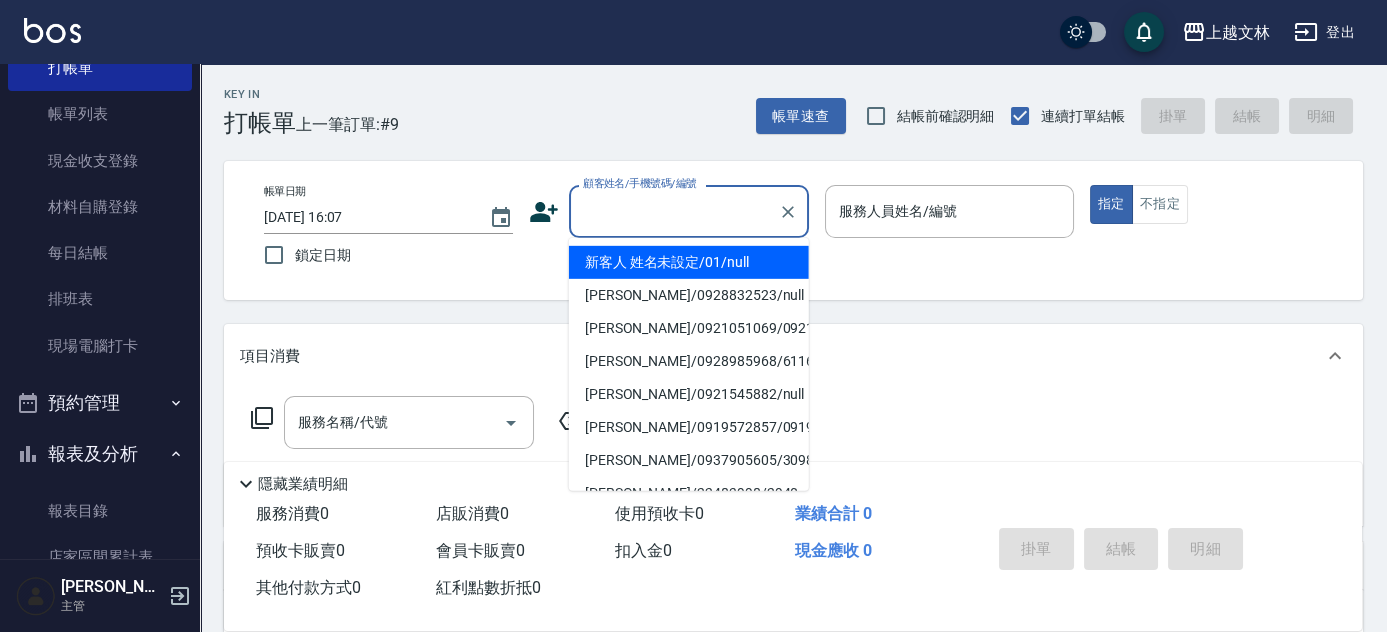 click on "新客人 姓名未設定/01/null" at bounding box center [689, 262] 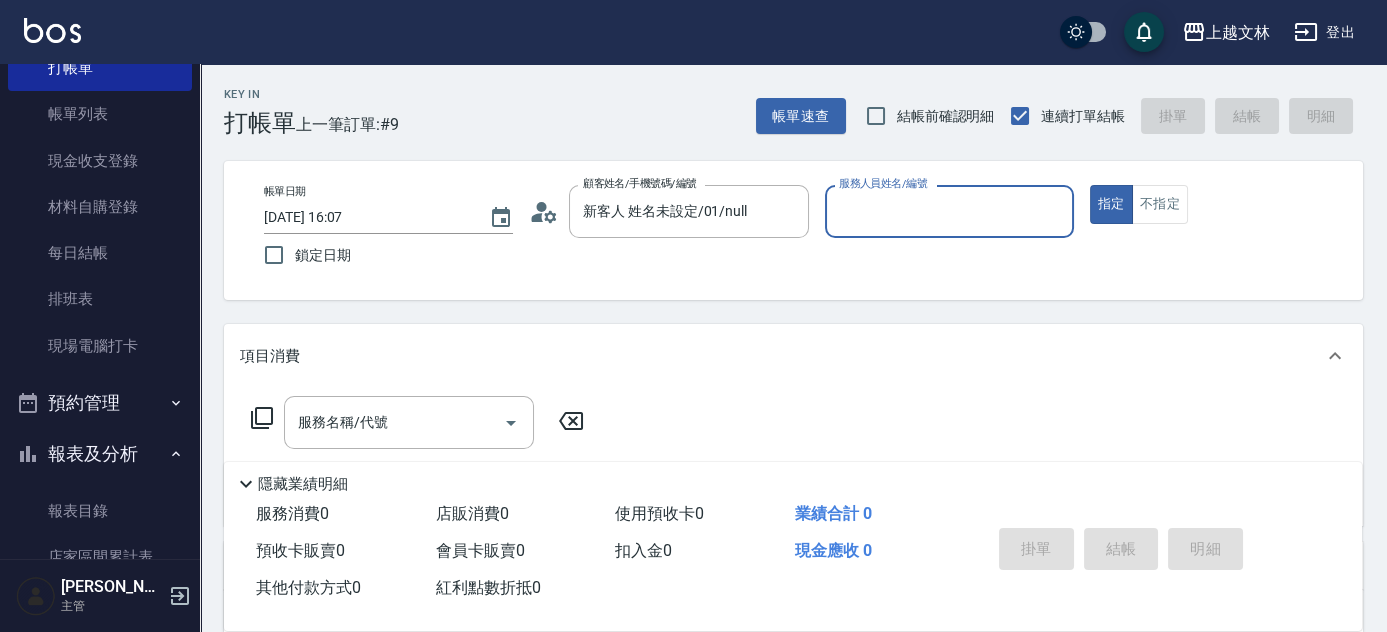 click on "服務人員姓名/編號" at bounding box center (949, 211) 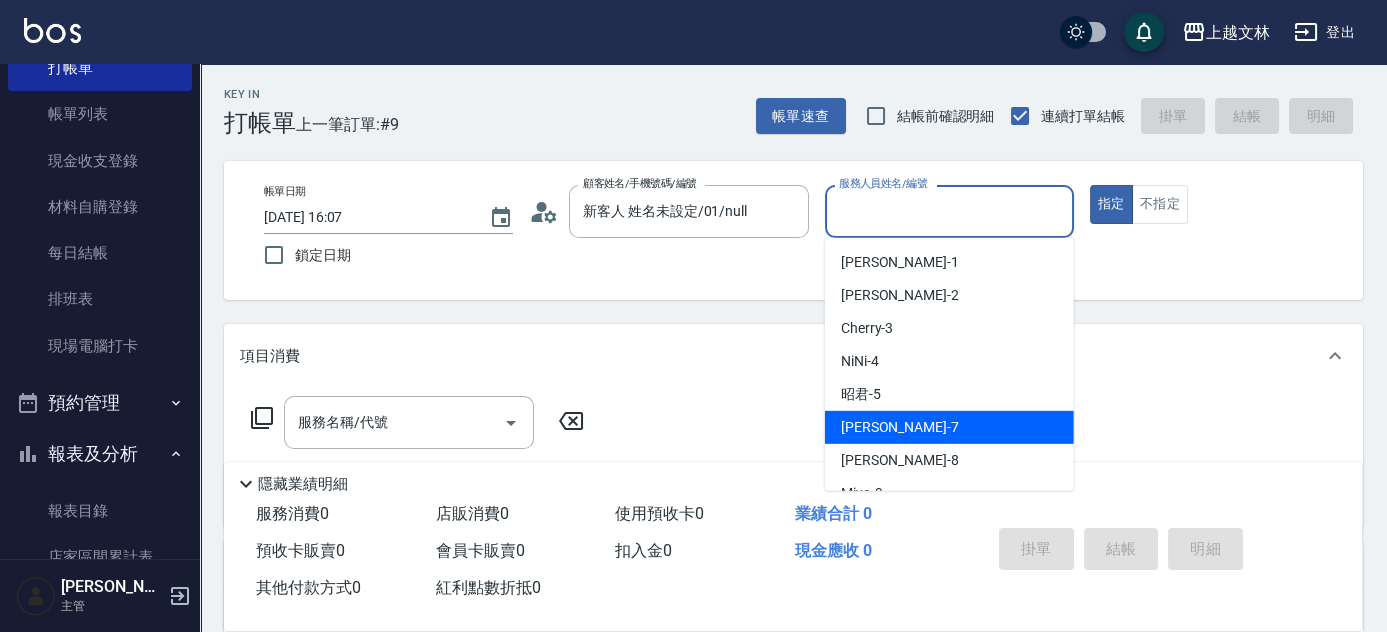 click on "Tiffany -7" at bounding box center (900, 427) 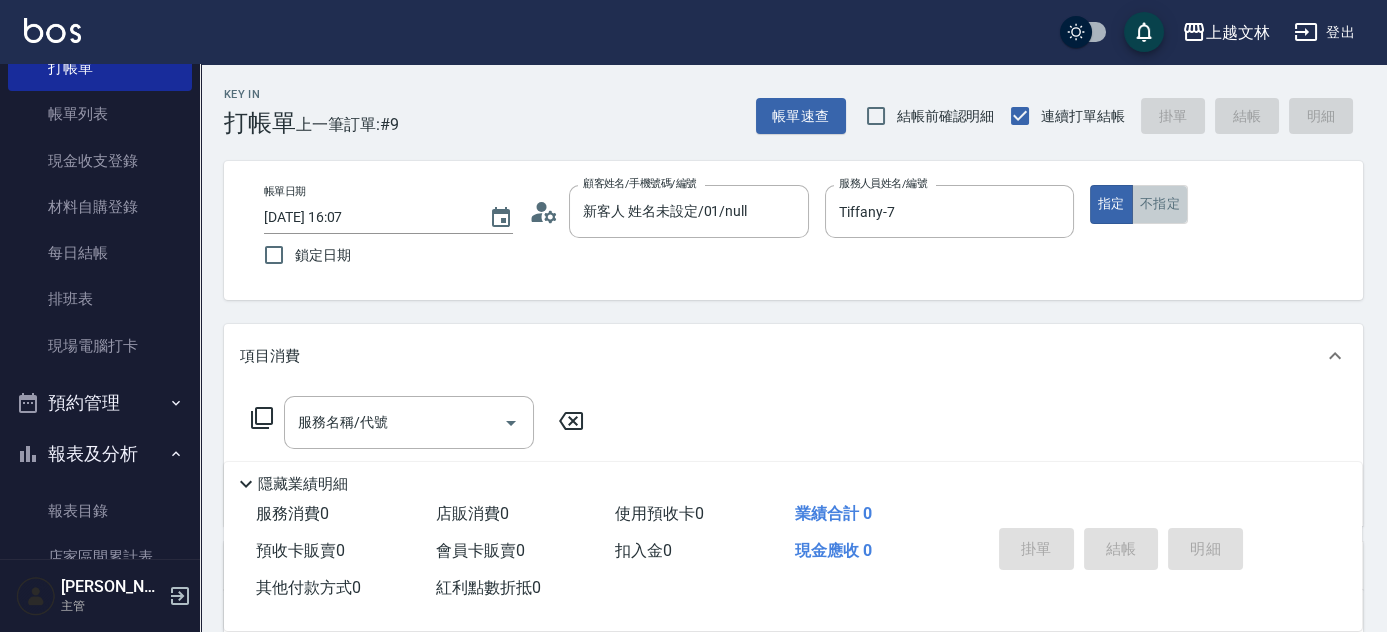 click on "不指定" at bounding box center (1160, 204) 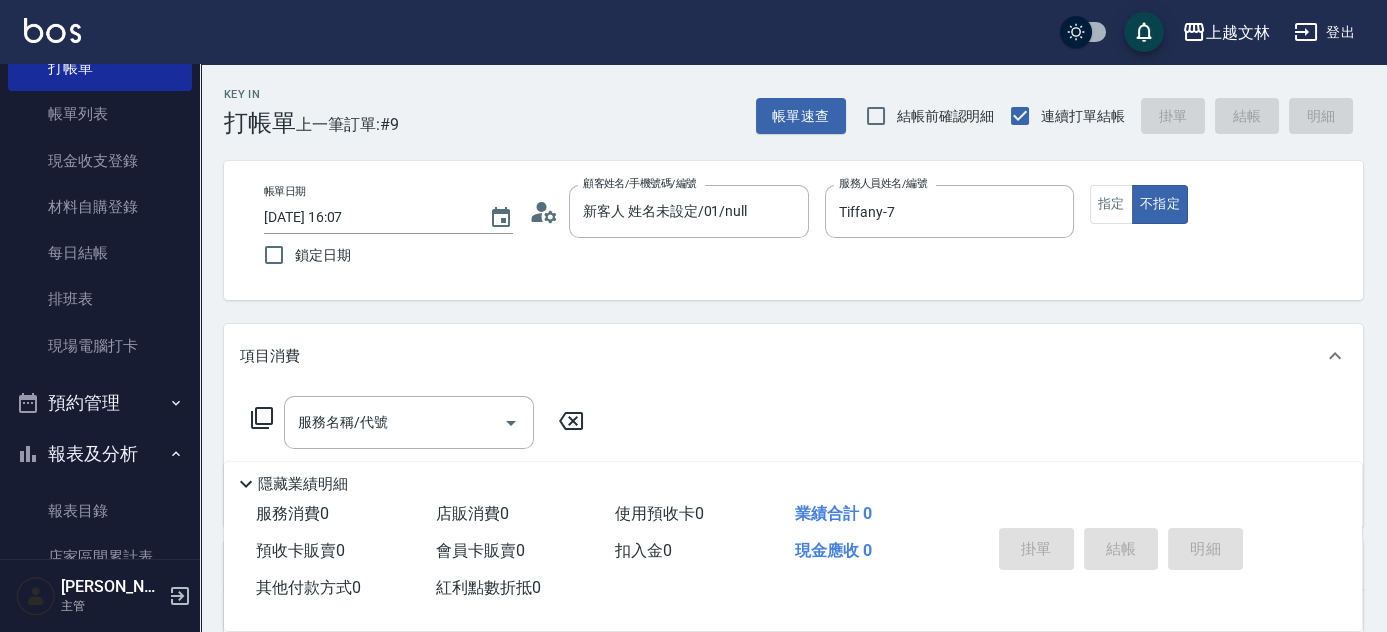 click on "服務名稱/代號 服務名稱/代號" at bounding box center [418, 453] 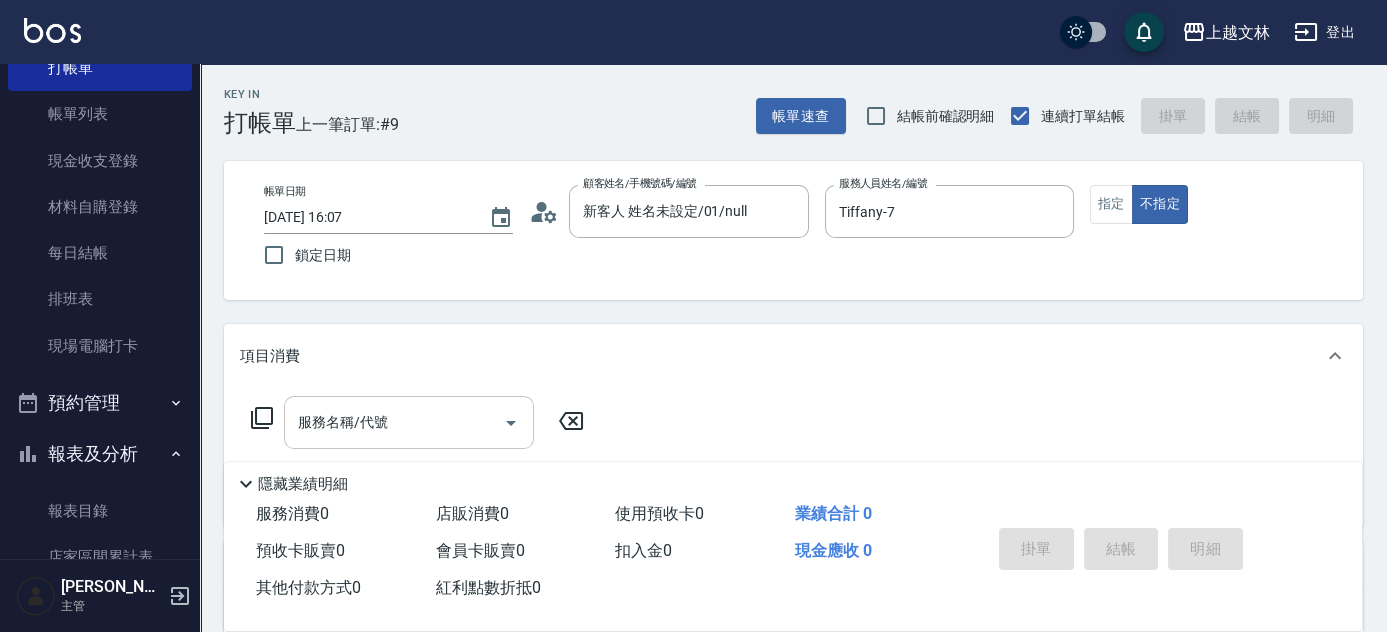 click on "服務名稱/代號" at bounding box center (394, 422) 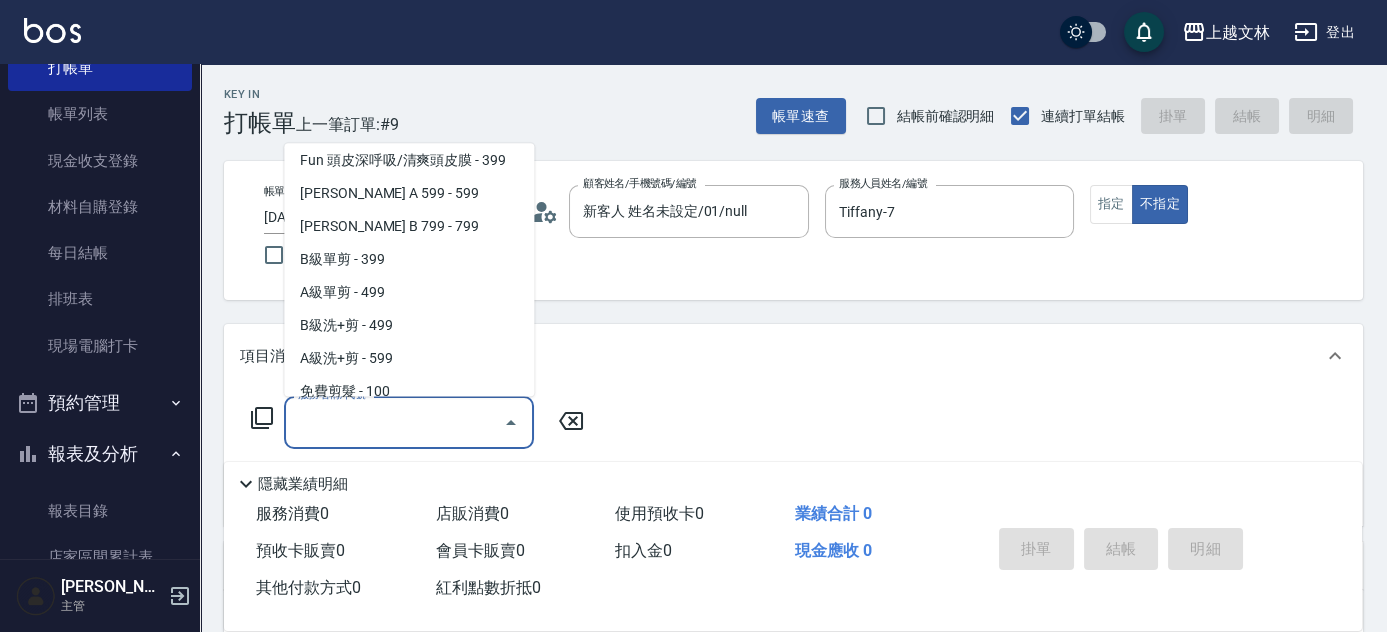 scroll, scrollTop: 442, scrollLeft: 0, axis: vertical 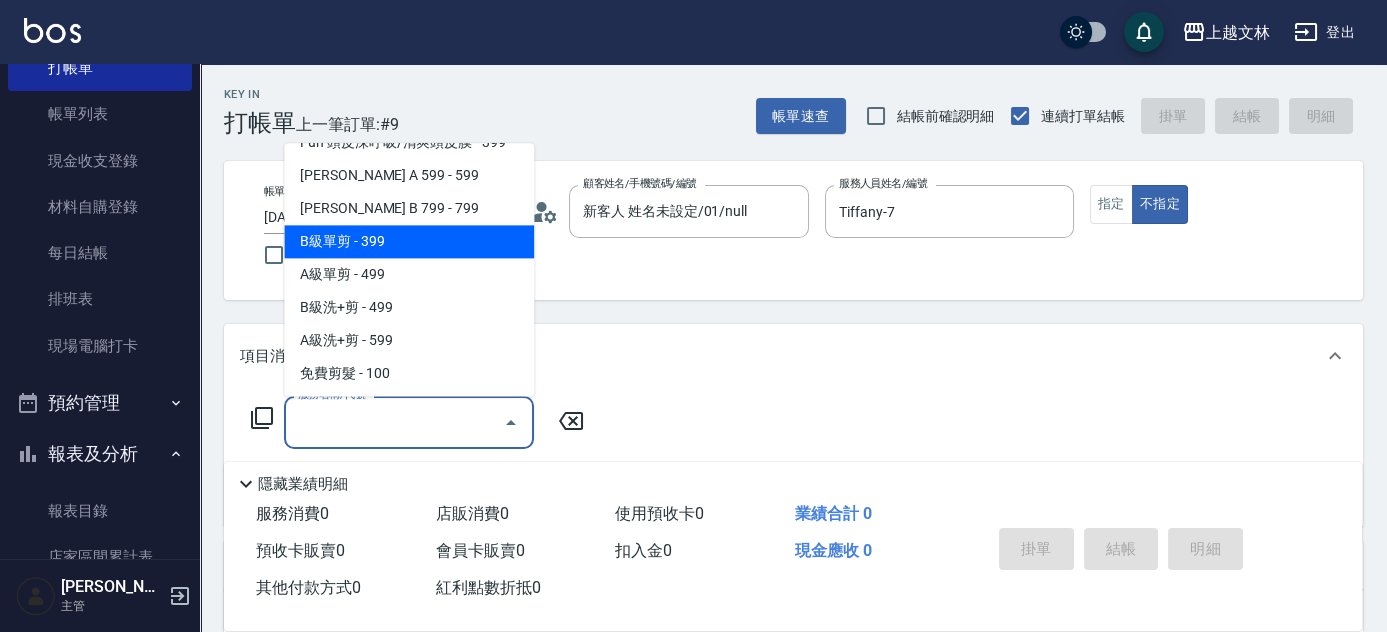 click on "B級單剪 - 399" at bounding box center (409, 242) 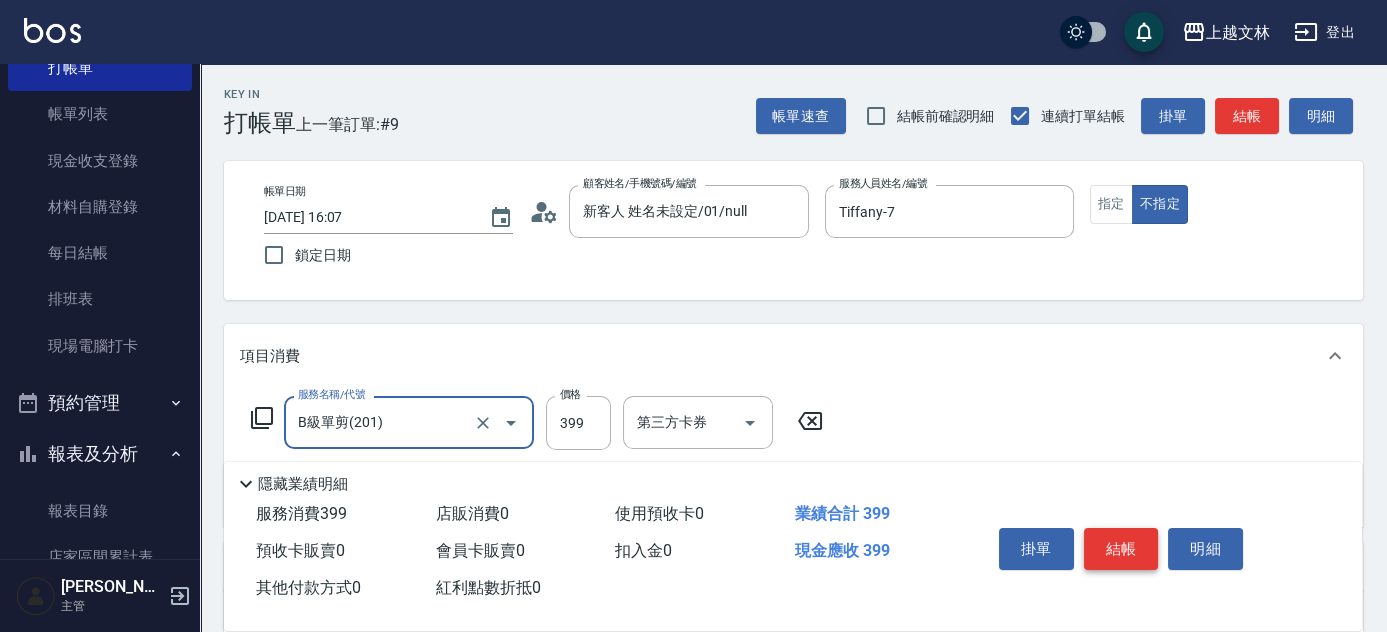 click on "結帳" at bounding box center (1121, 549) 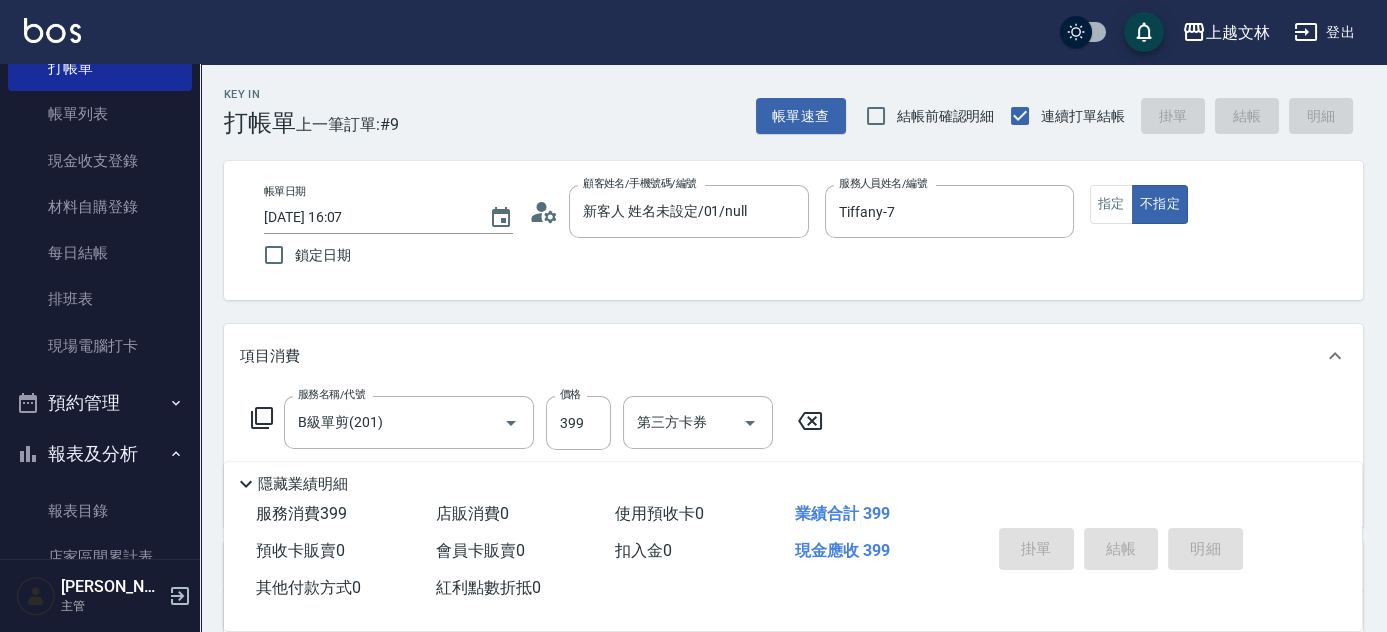type on "[DATE] 16:17" 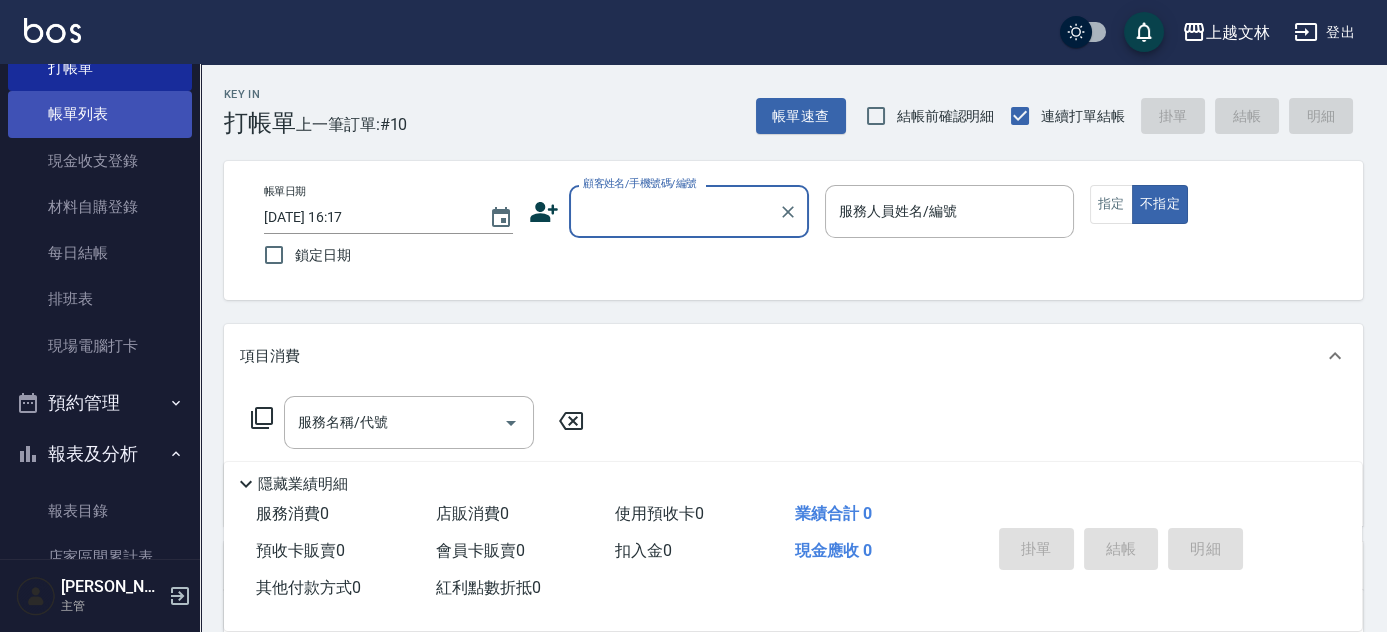 click on "帳單列表" at bounding box center (100, 114) 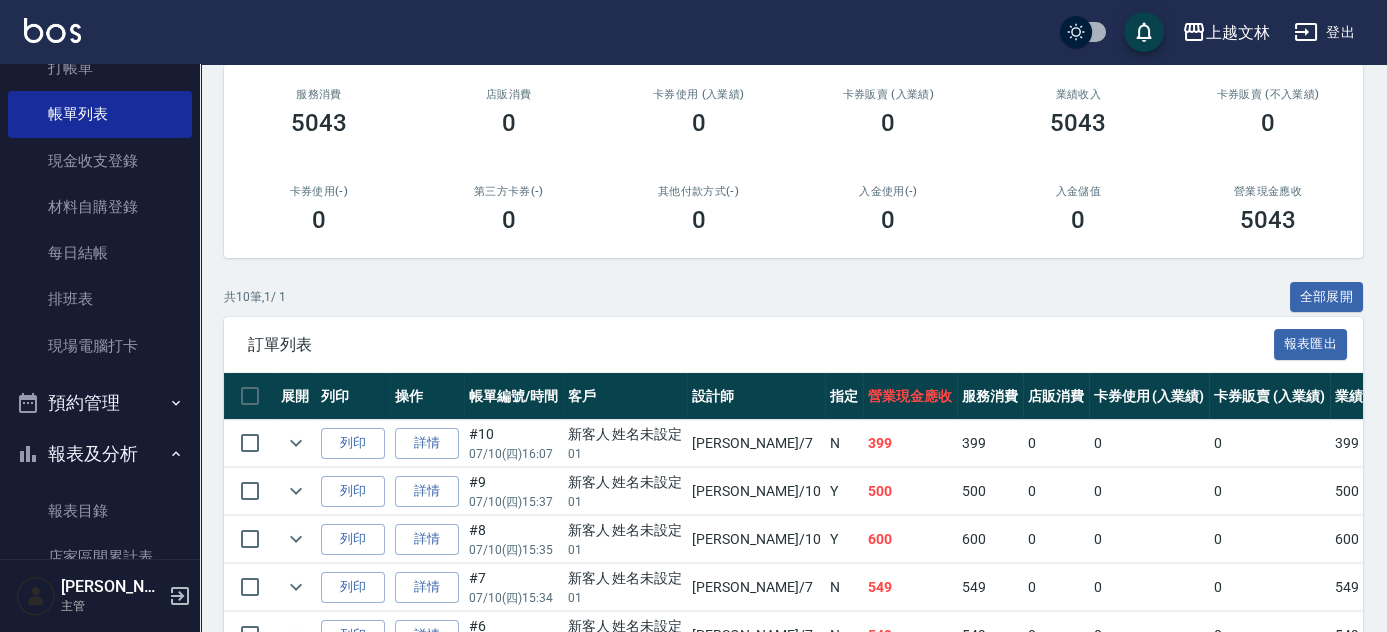scroll, scrollTop: 269, scrollLeft: 0, axis: vertical 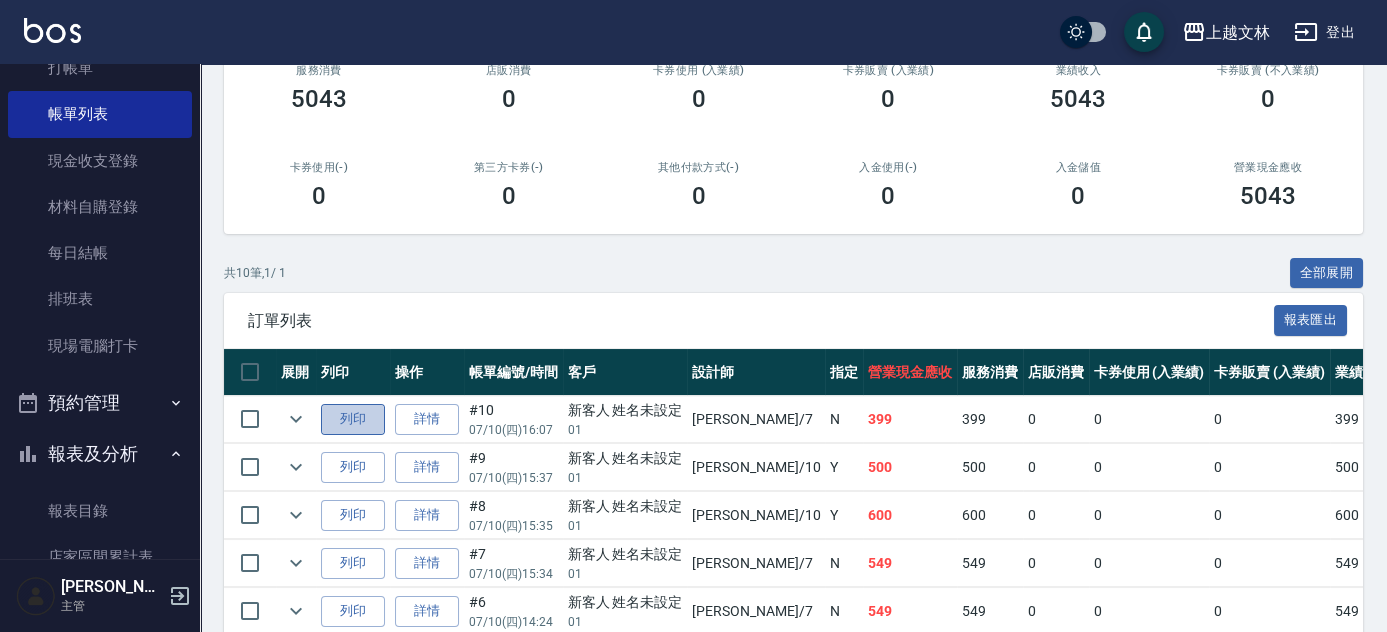 click on "列印" at bounding box center [353, 419] 